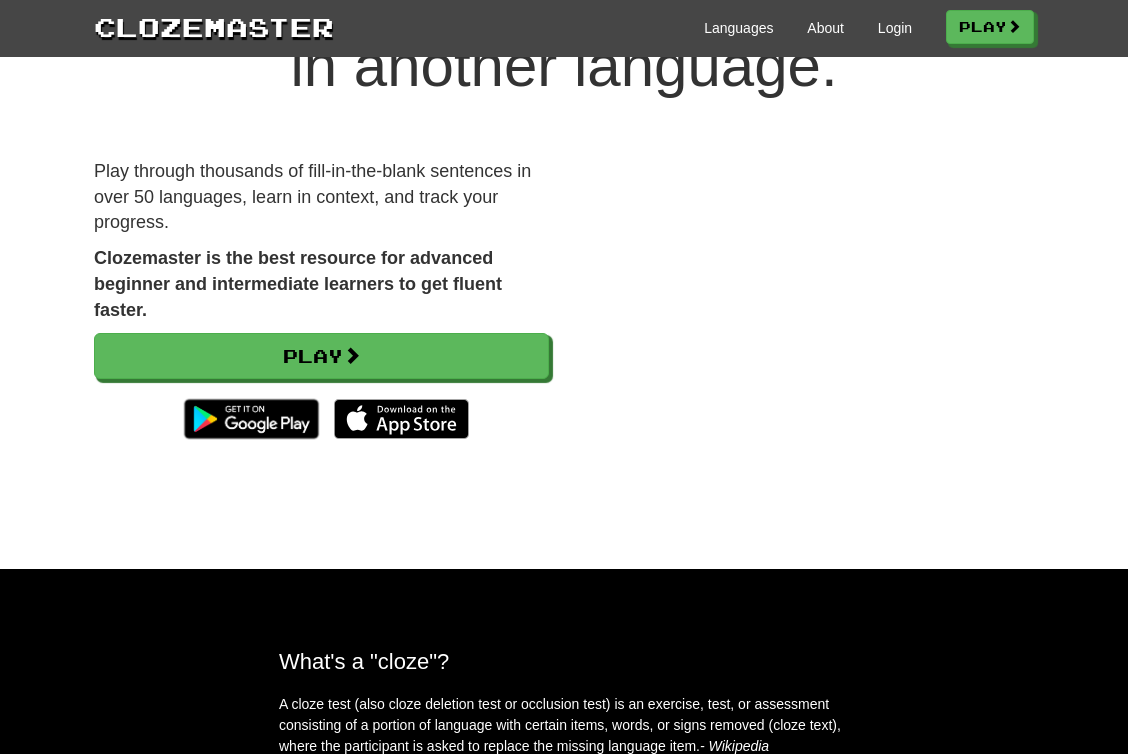scroll, scrollTop: 0, scrollLeft: 0, axis: both 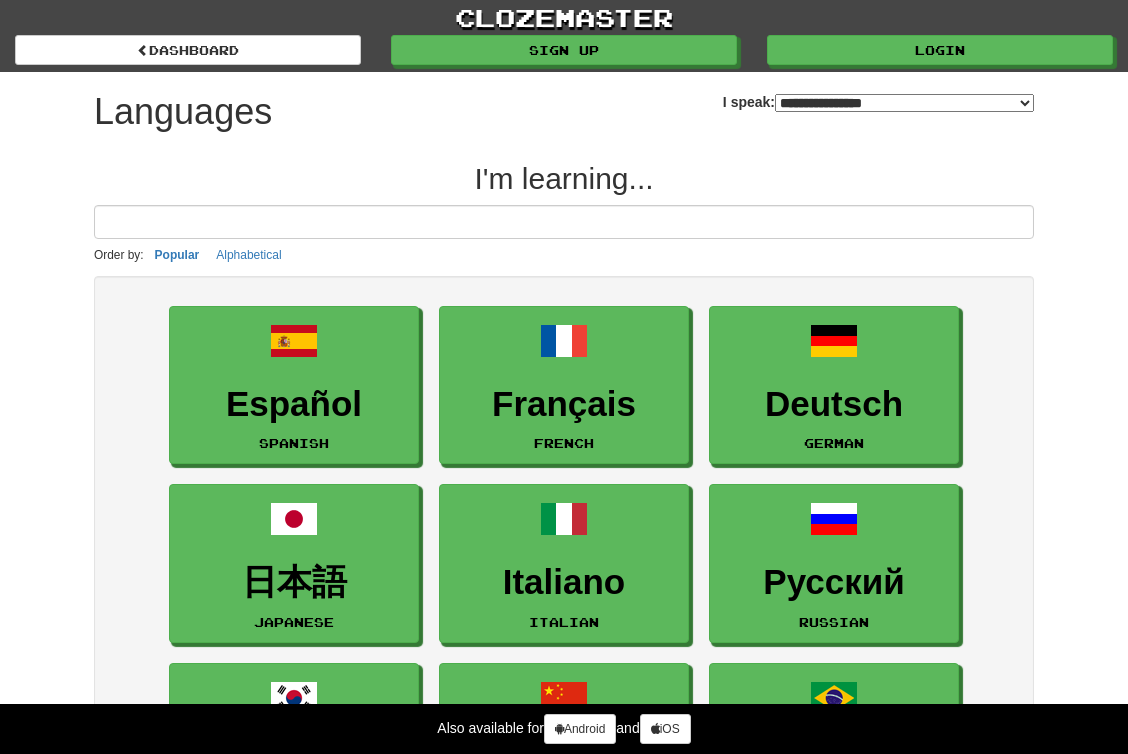 select on "*******" 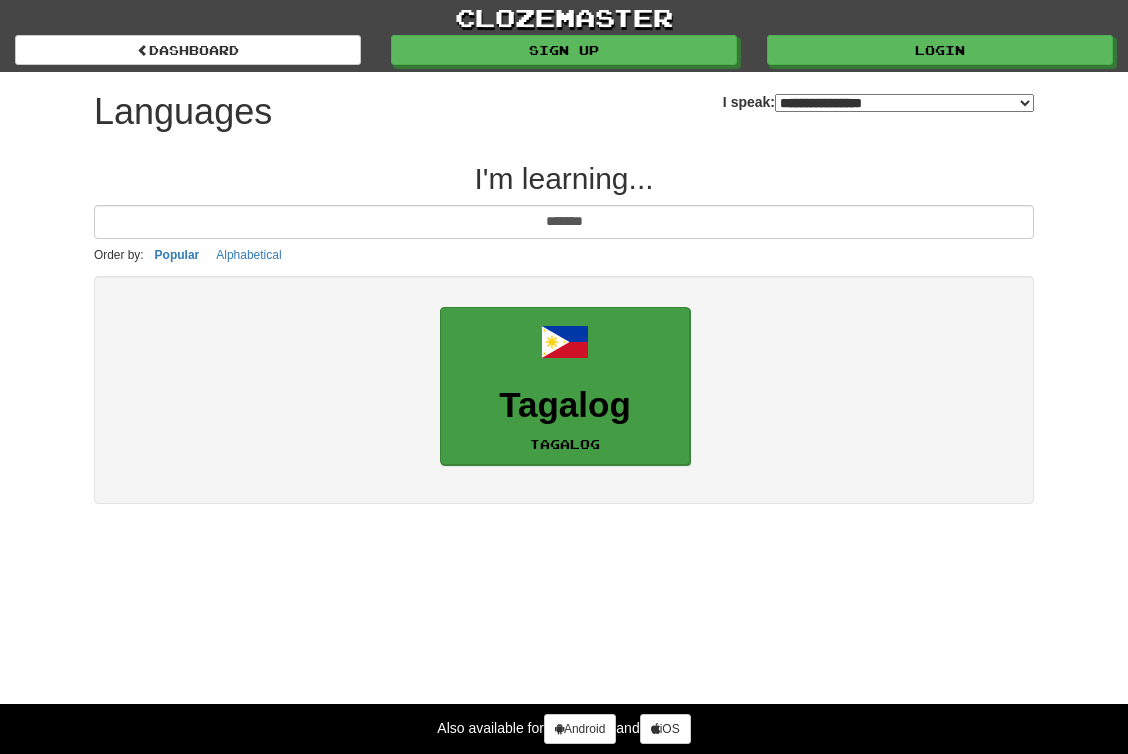 type on "*******" 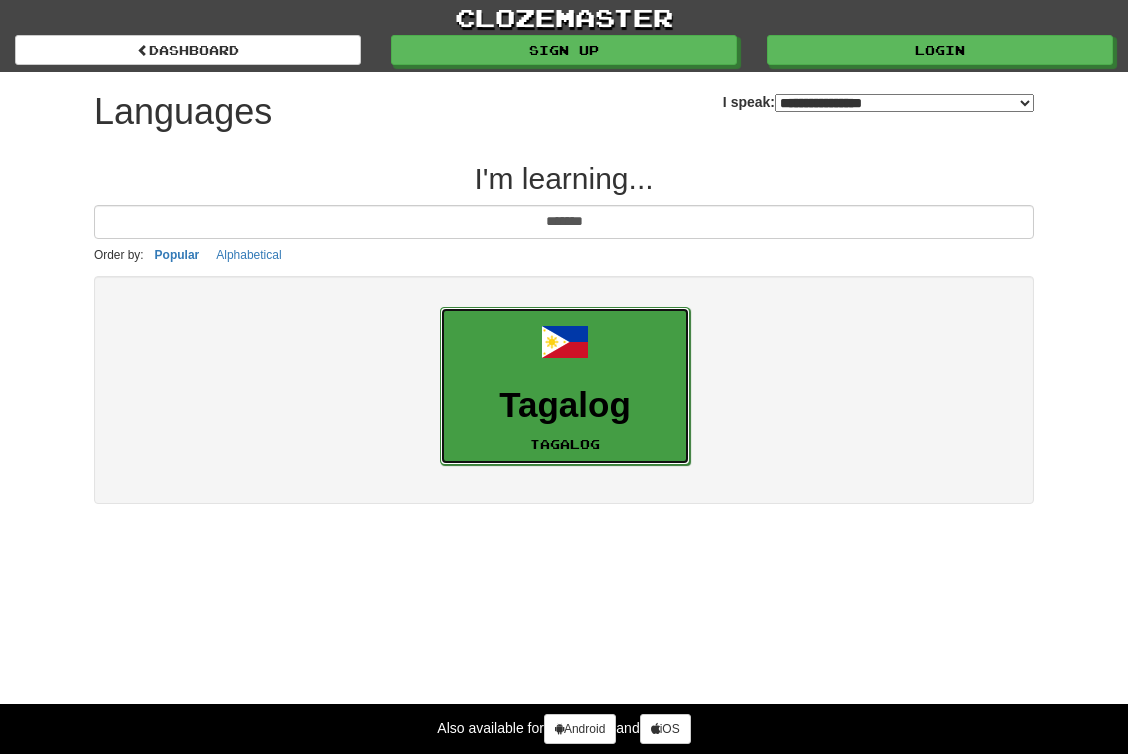 click on "Tagalog Tagalog" at bounding box center (565, 386) 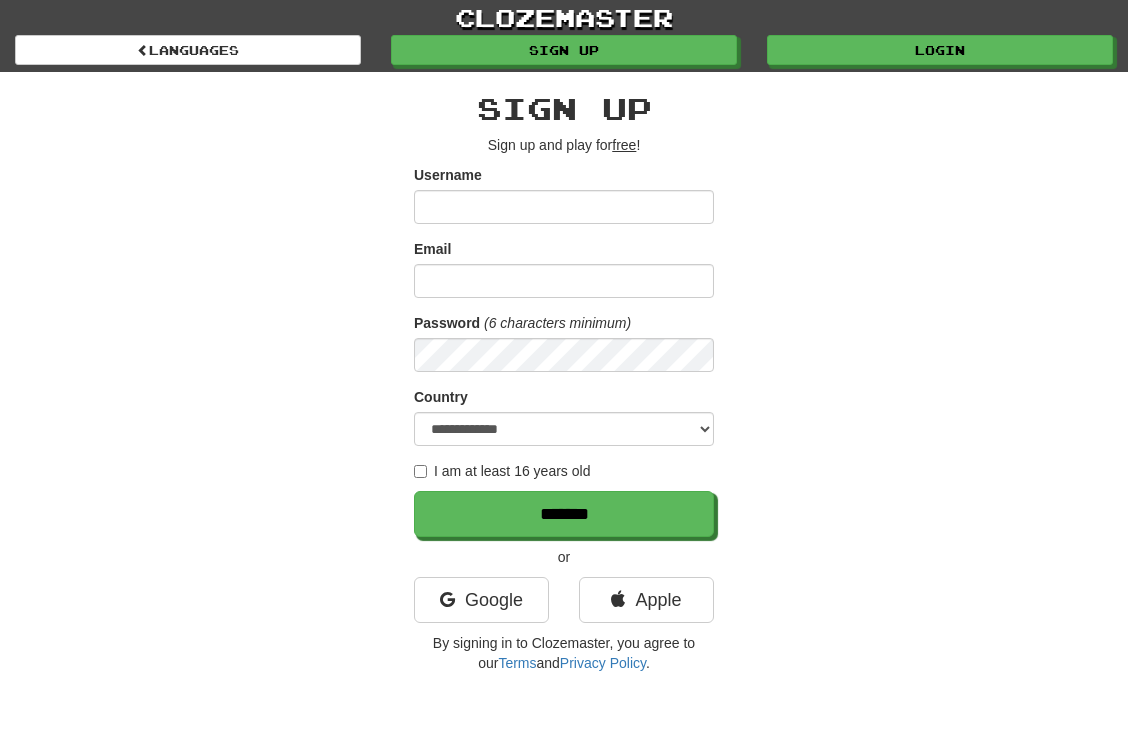 scroll, scrollTop: 0, scrollLeft: 0, axis: both 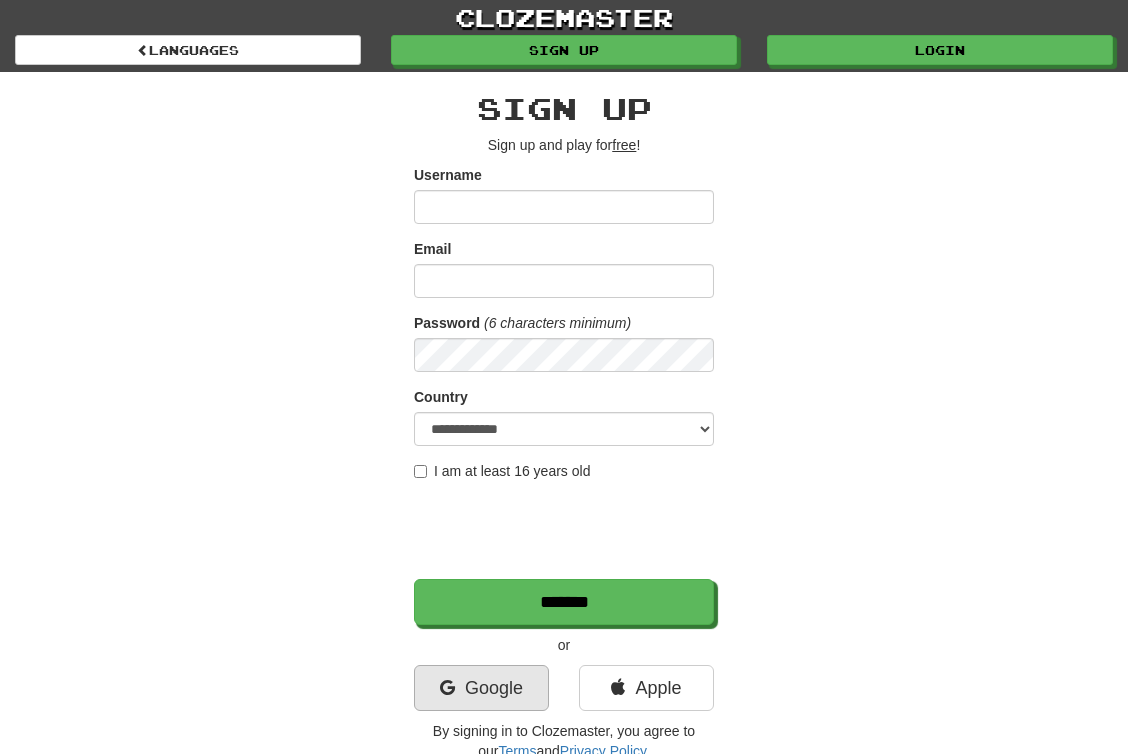 click on "Google" at bounding box center [481, 688] 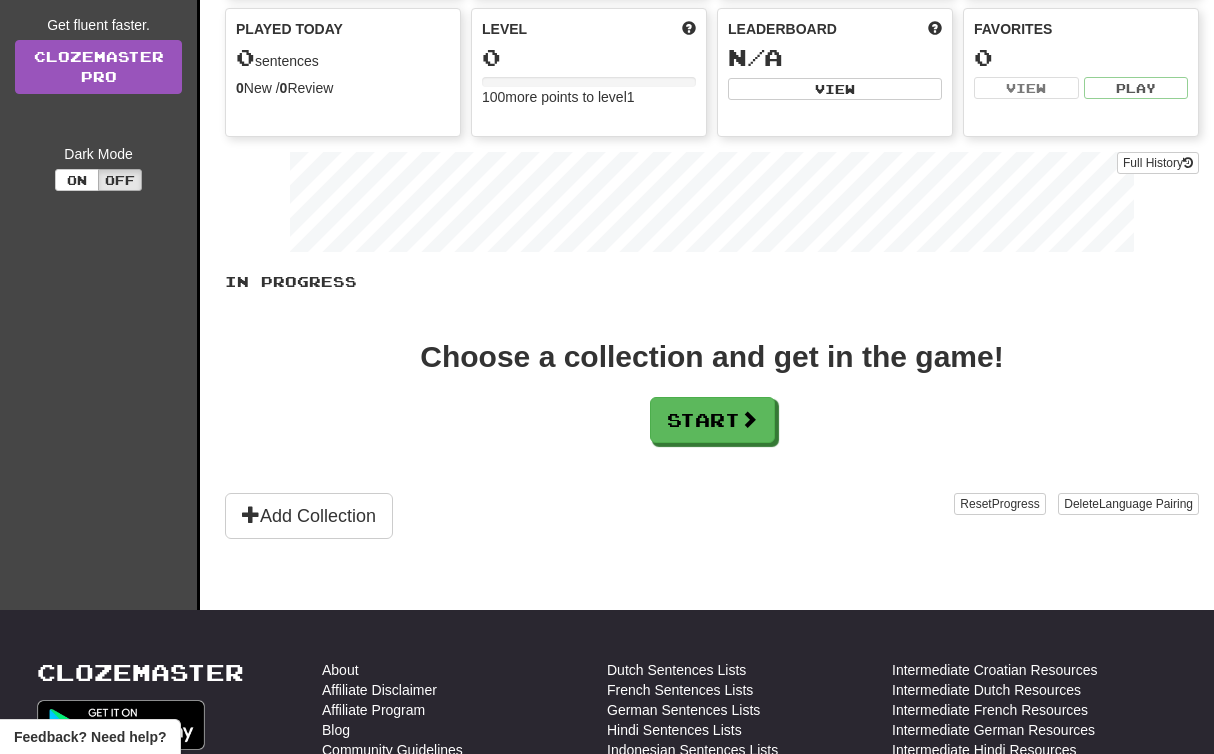 scroll, scrollTop: 232, scrollLeft: 0, axis: vertical 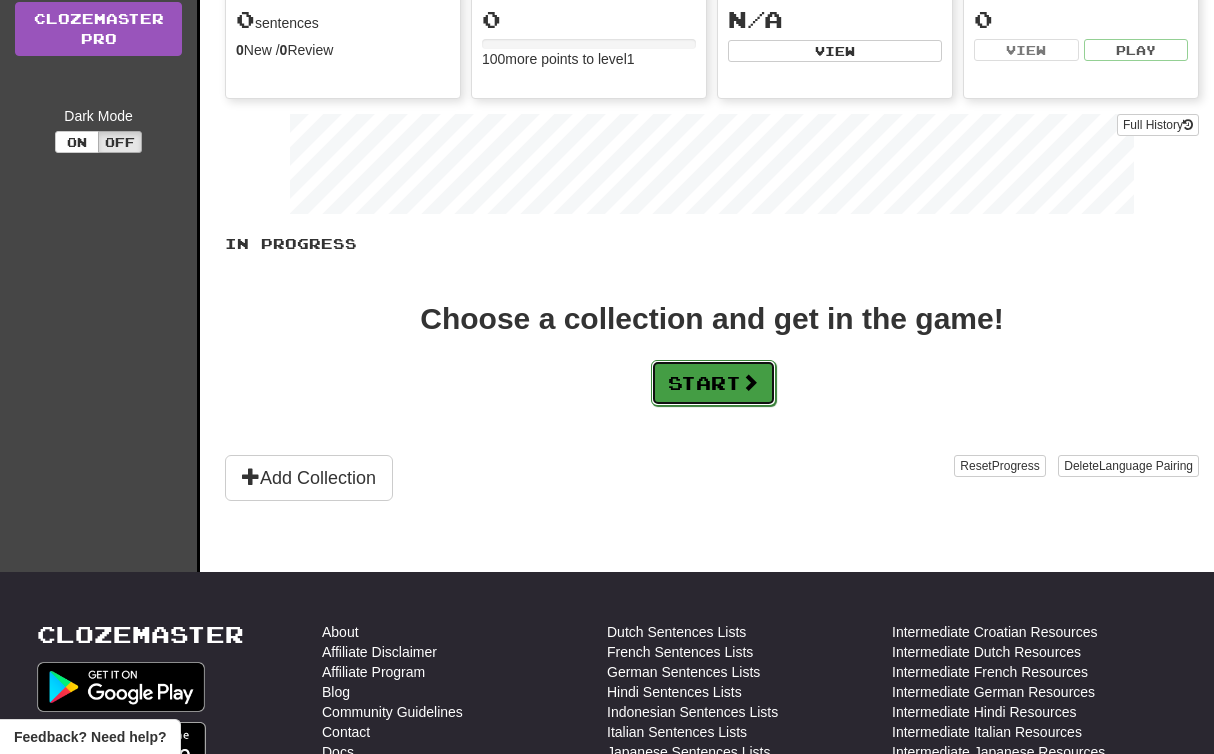 click on "Start" at bounding box center [713, 383] 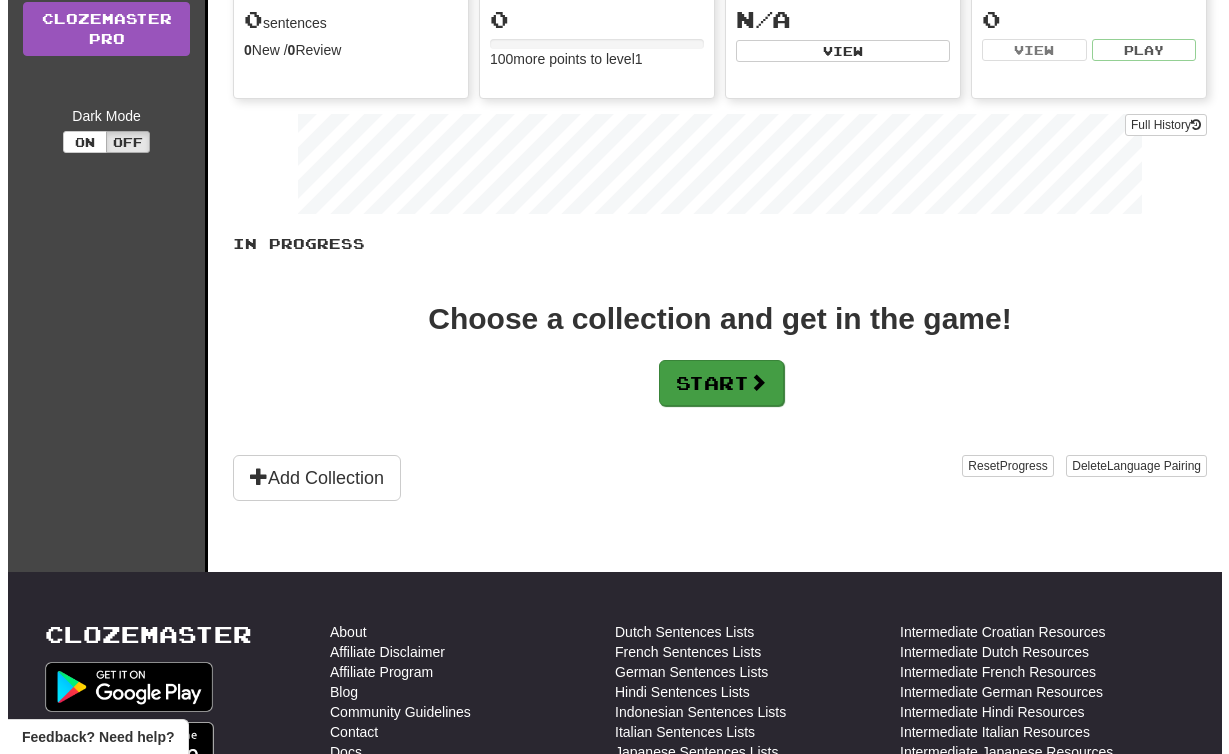 scroll, scrollTop: 0, scrollLeft: 0, axis: both 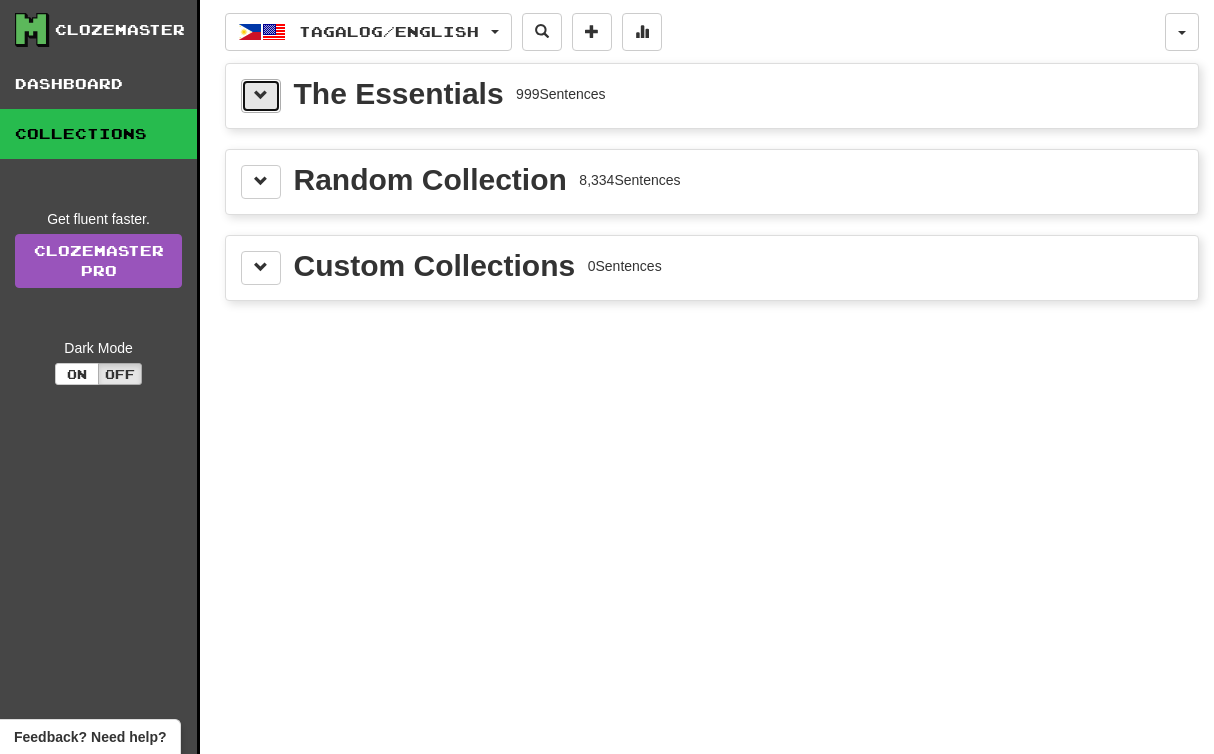 click at bounding box center (261, 95) 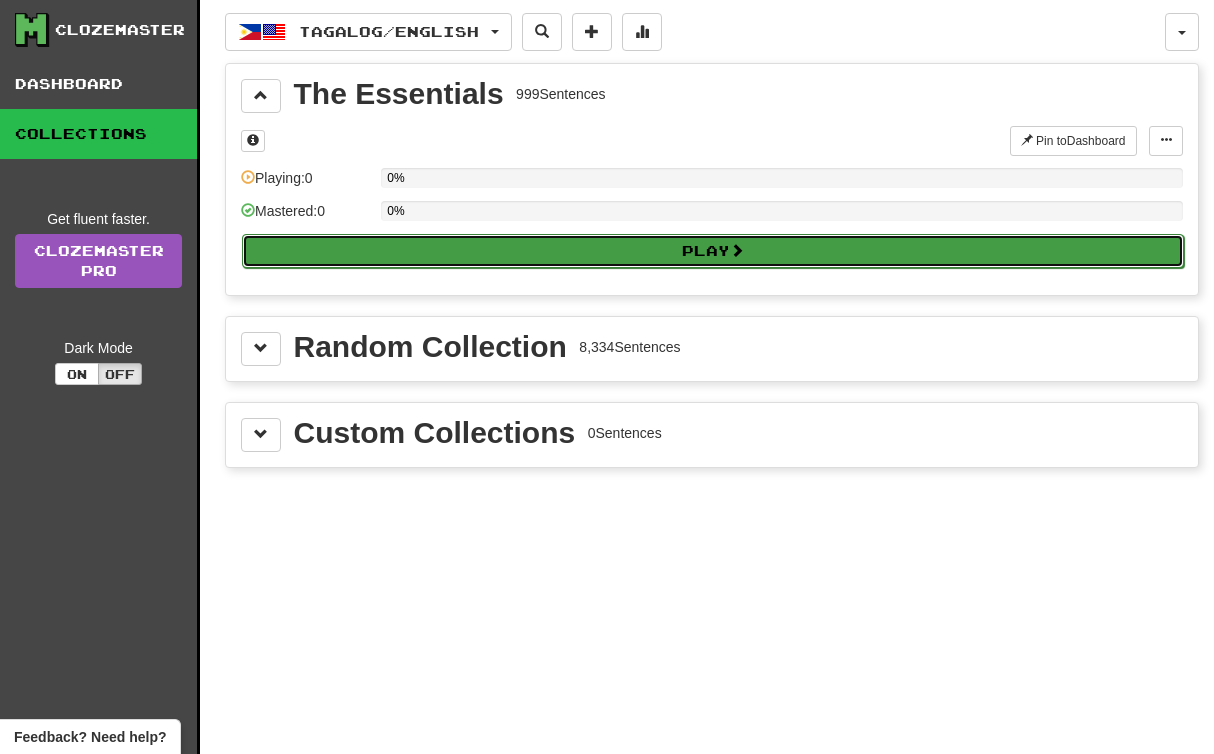 click on "Play" at bounding box center [713, 251] 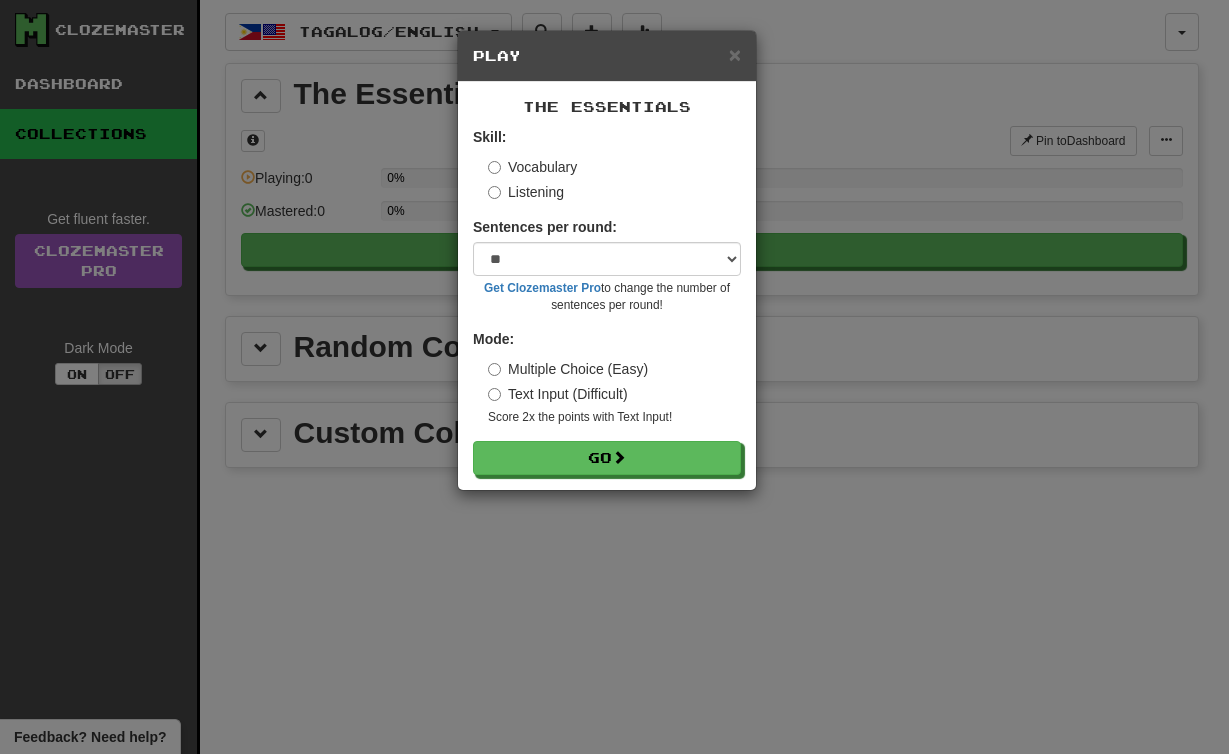 click on "Listening" at bounding box center (526, 192) 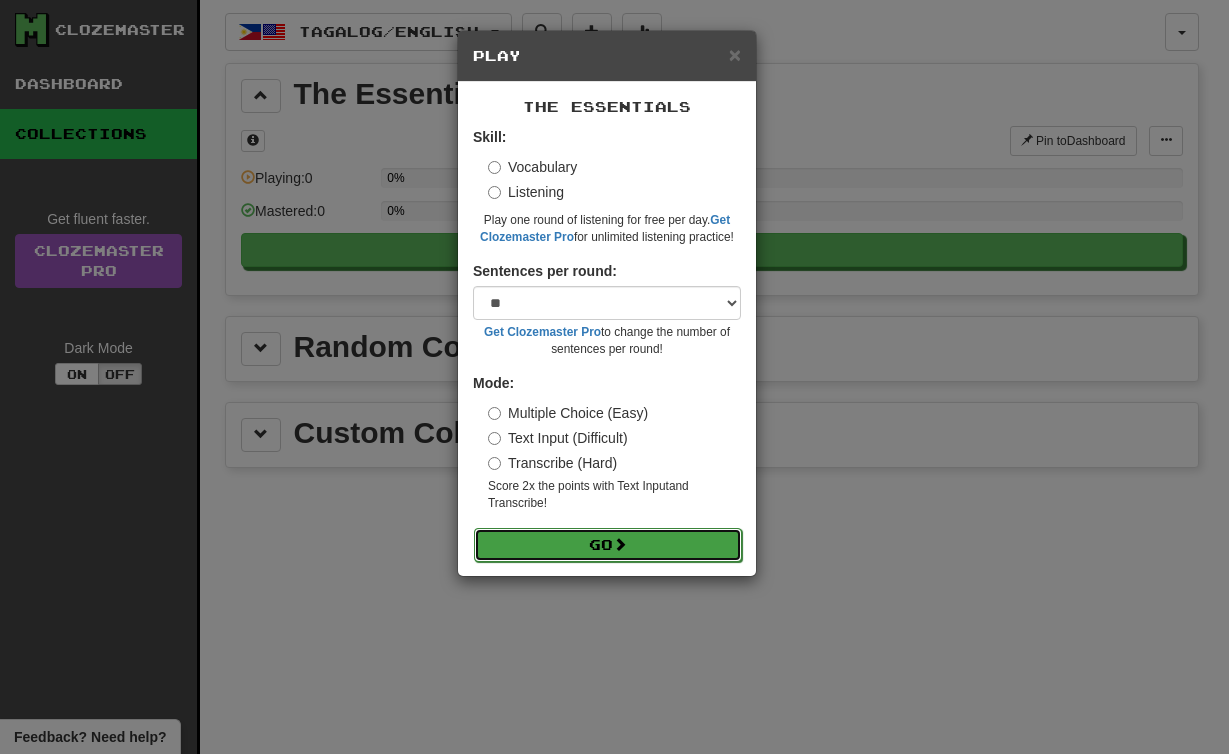 click on "Go" at bounding box center (608, 545) 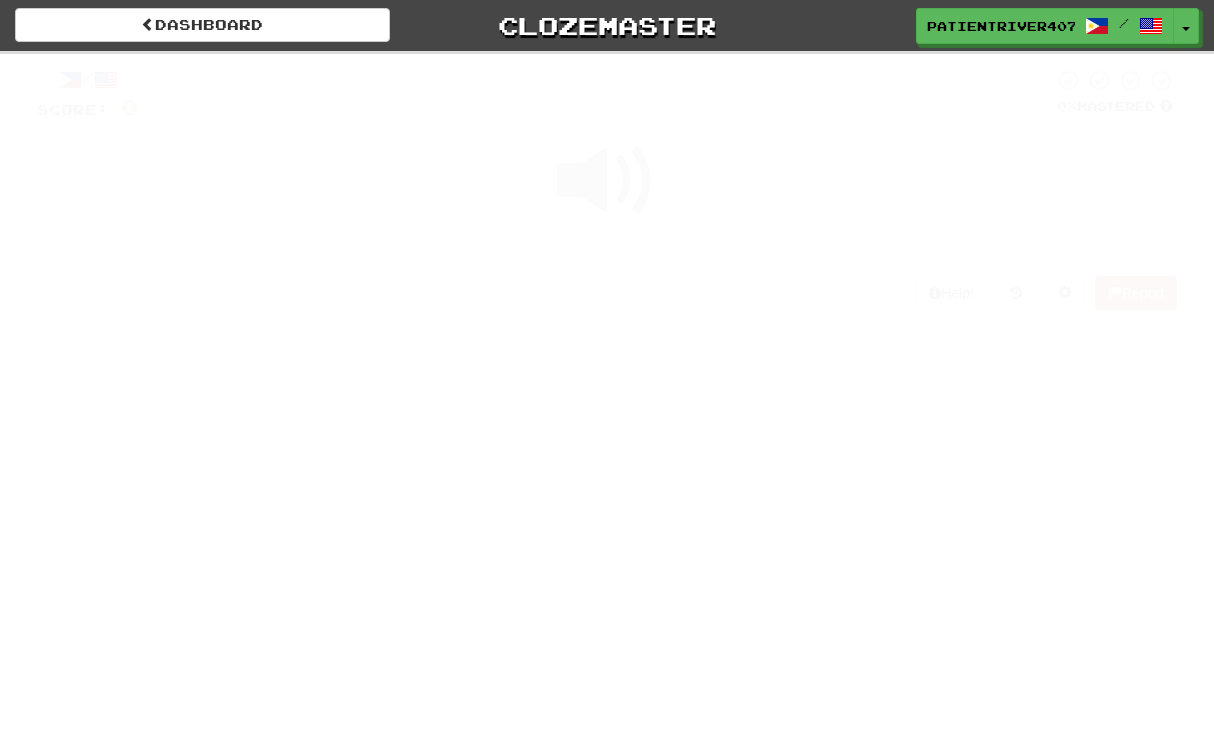 scroll, scrollTop: 0, scrollLeft: 0, axis: both 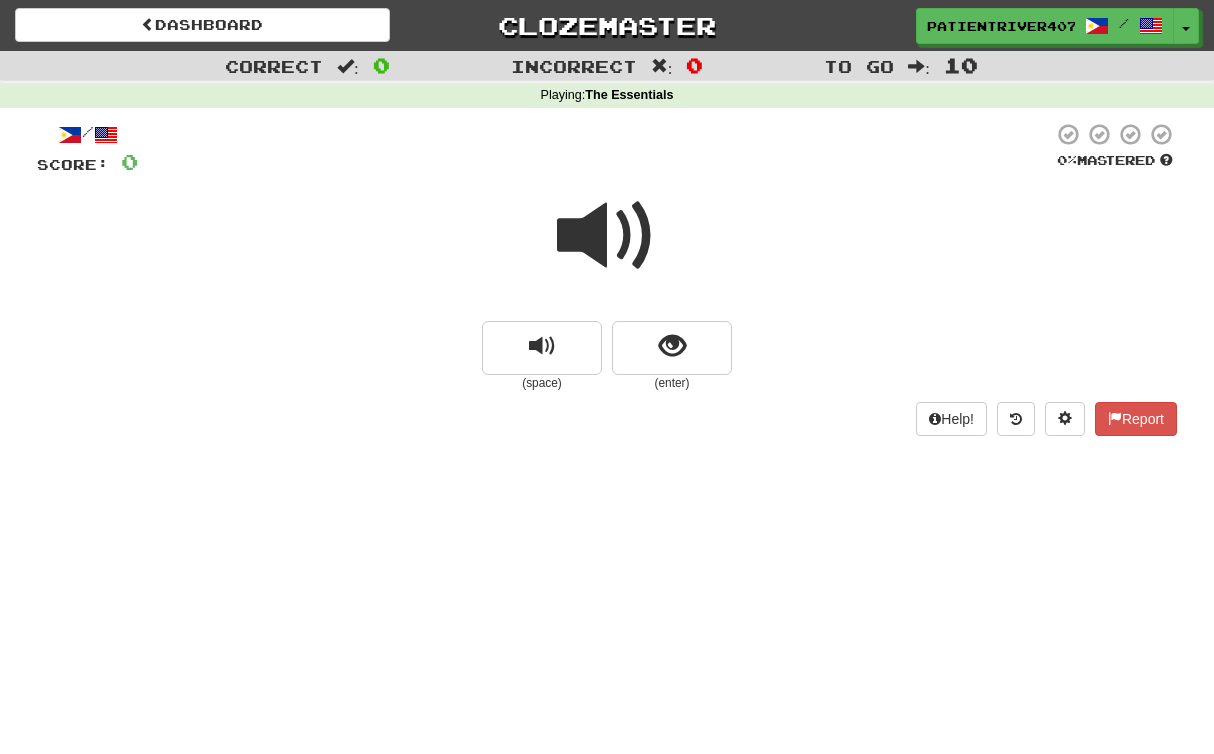 click at bounding box center [607, 236] 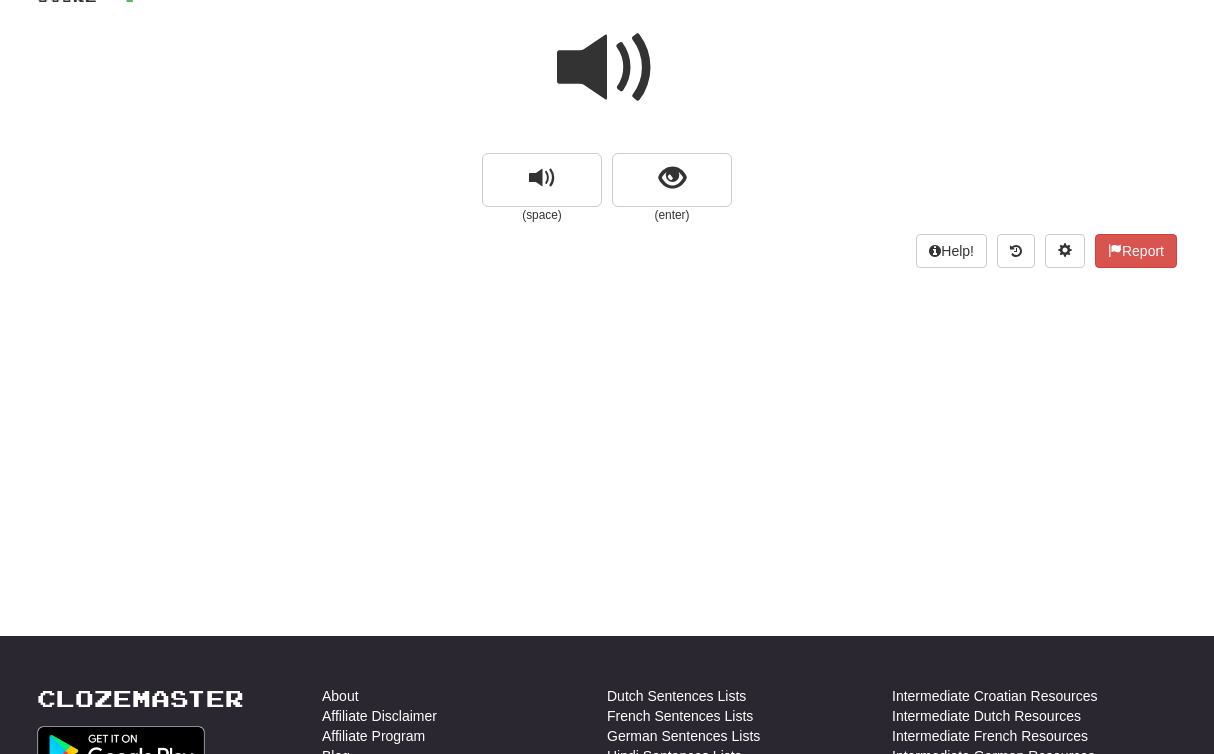 scroll, scrollTop: 0, scrollLeft: 0, axis: both 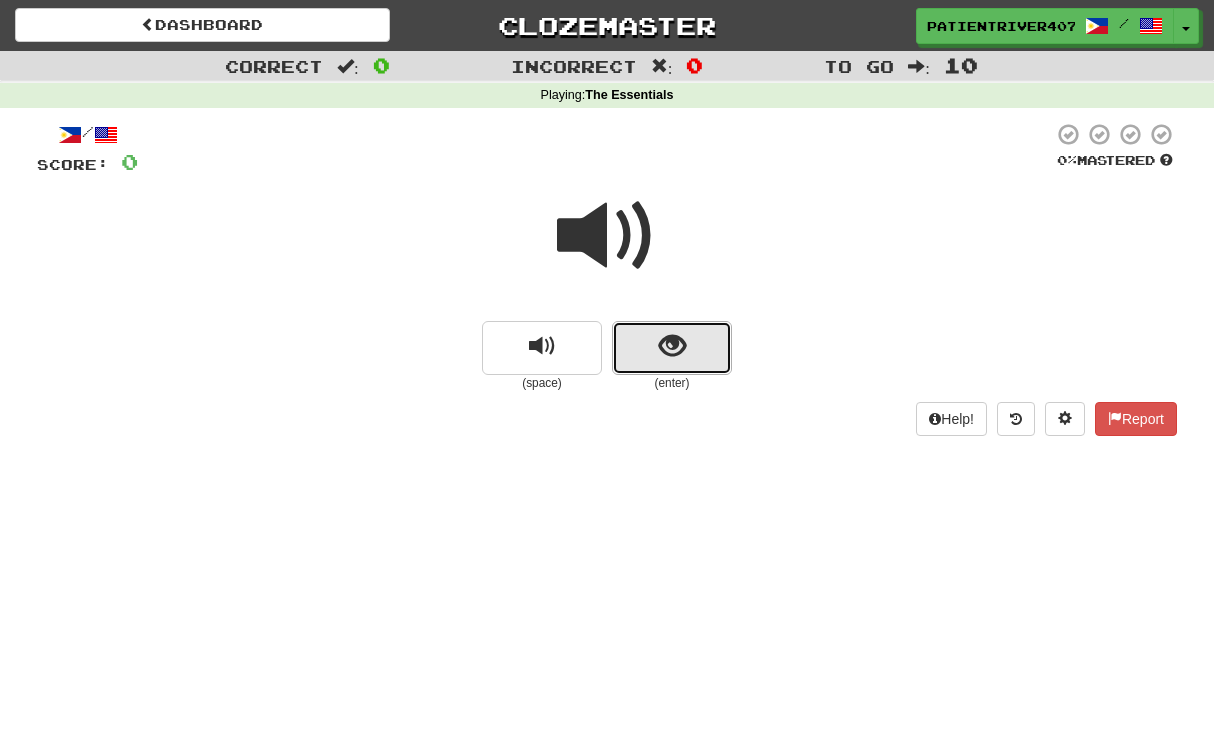 click at bounding box center [672, 348] 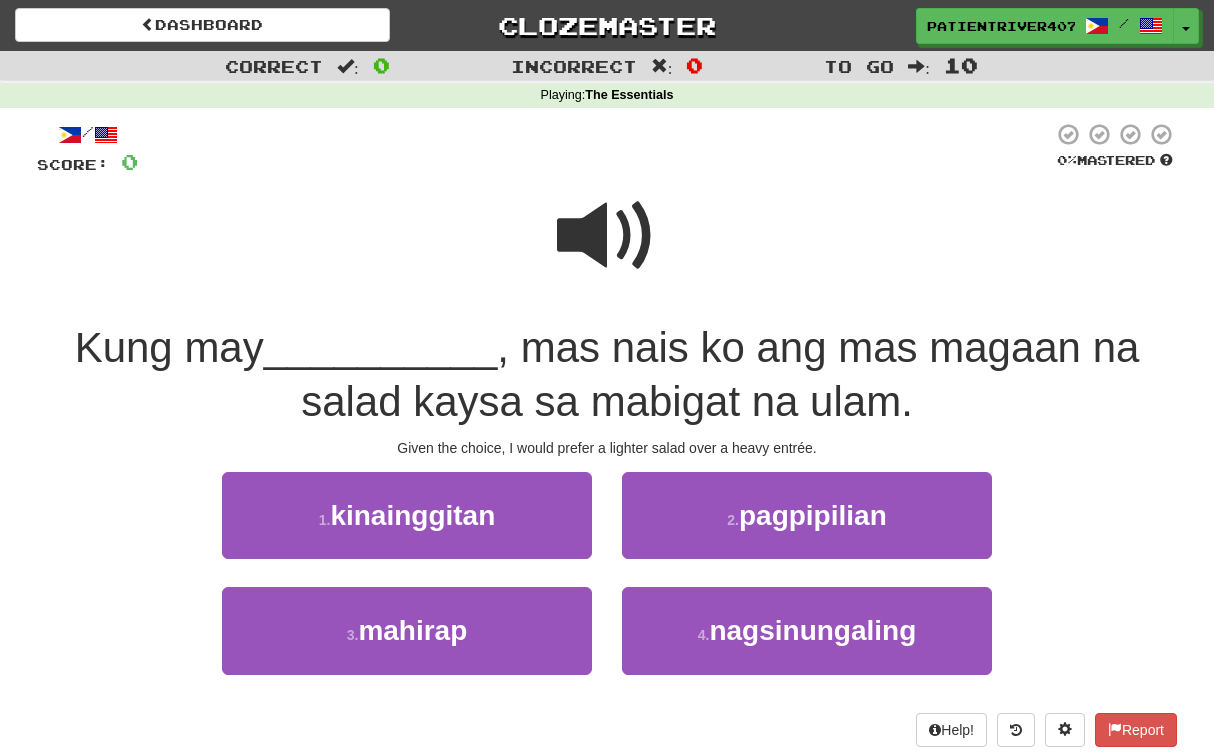 click at bounding box center (607, 236) 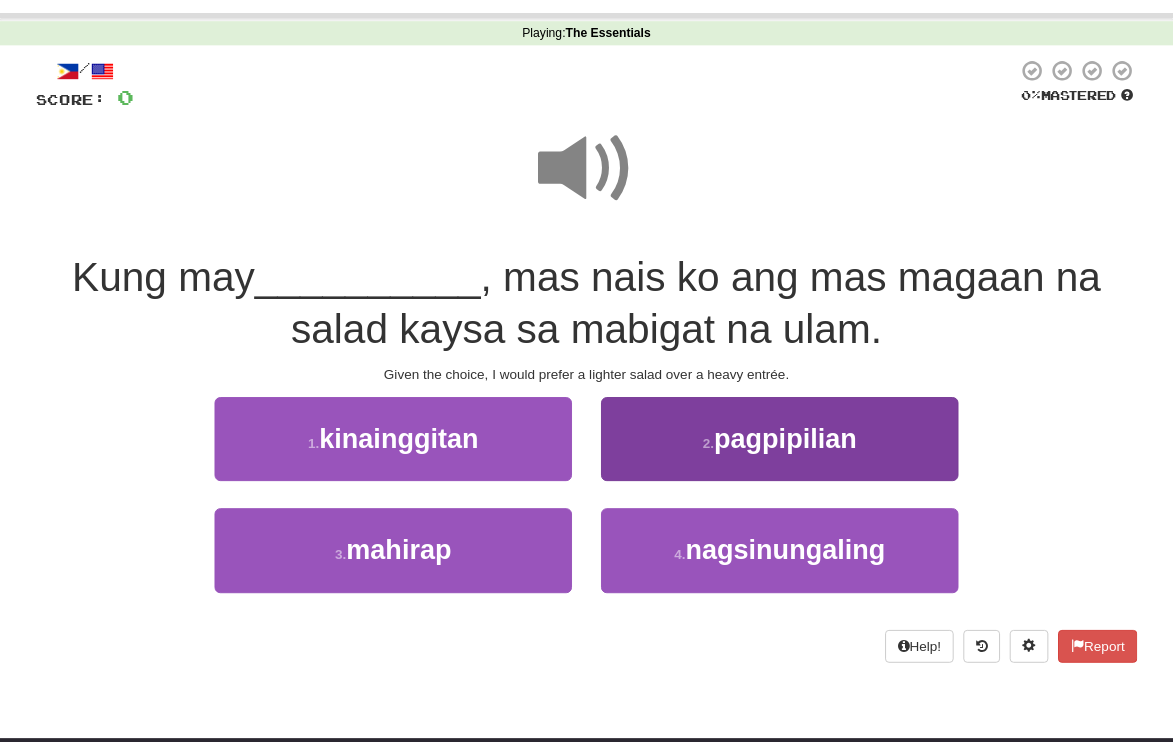 scroll, scrollTop: 88, scrollLeft: 0, axis: vertical 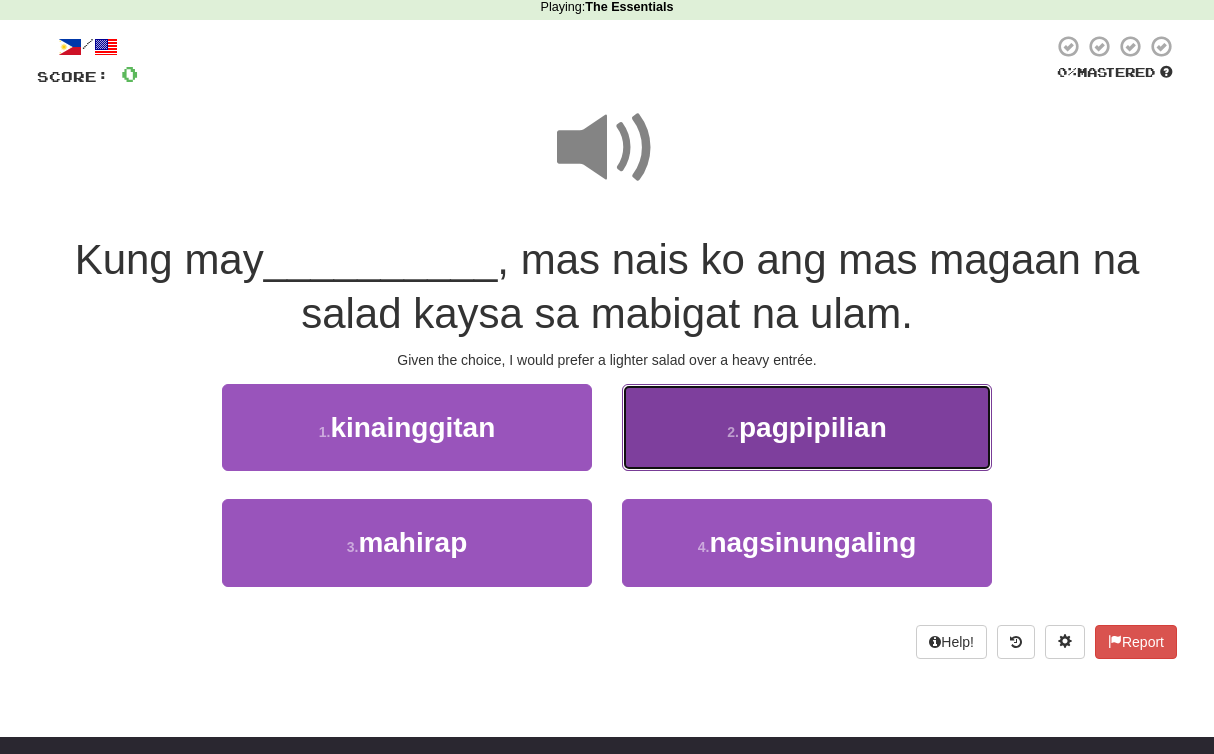 click on "2 .  pagpipilian" at bounding box center (807, 427) 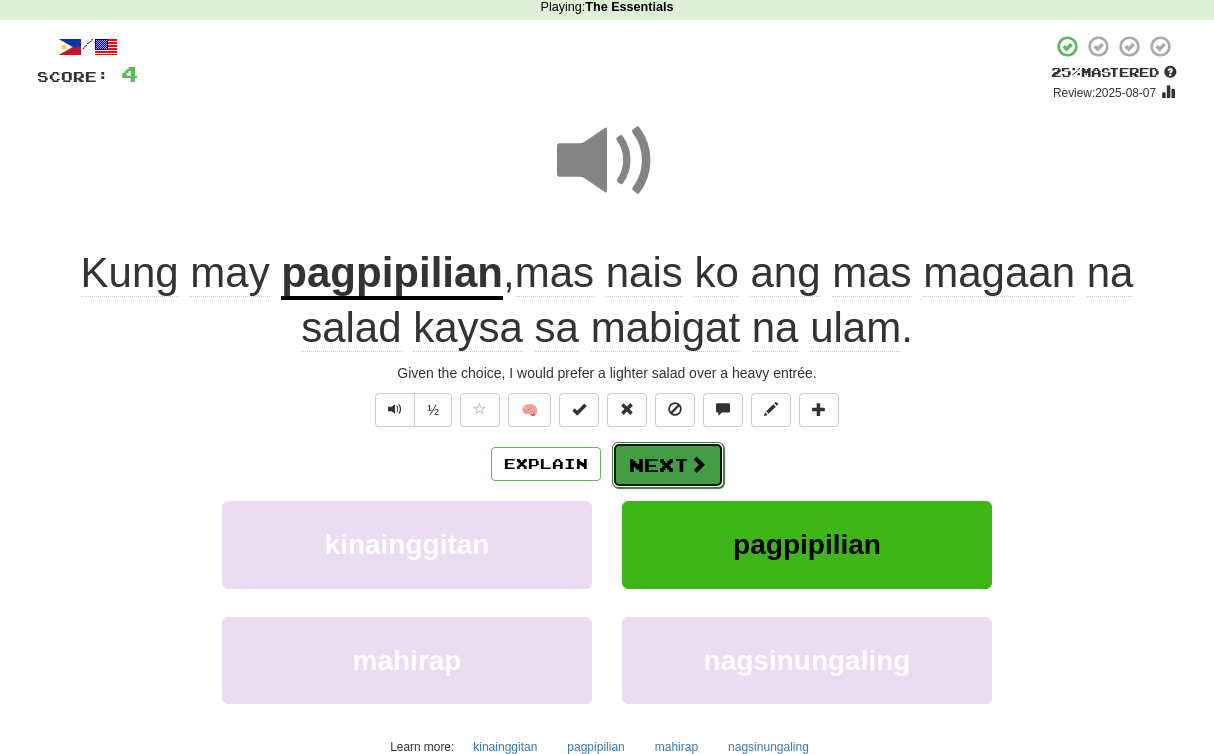 click on "Next" at bounding box center (668, 465) 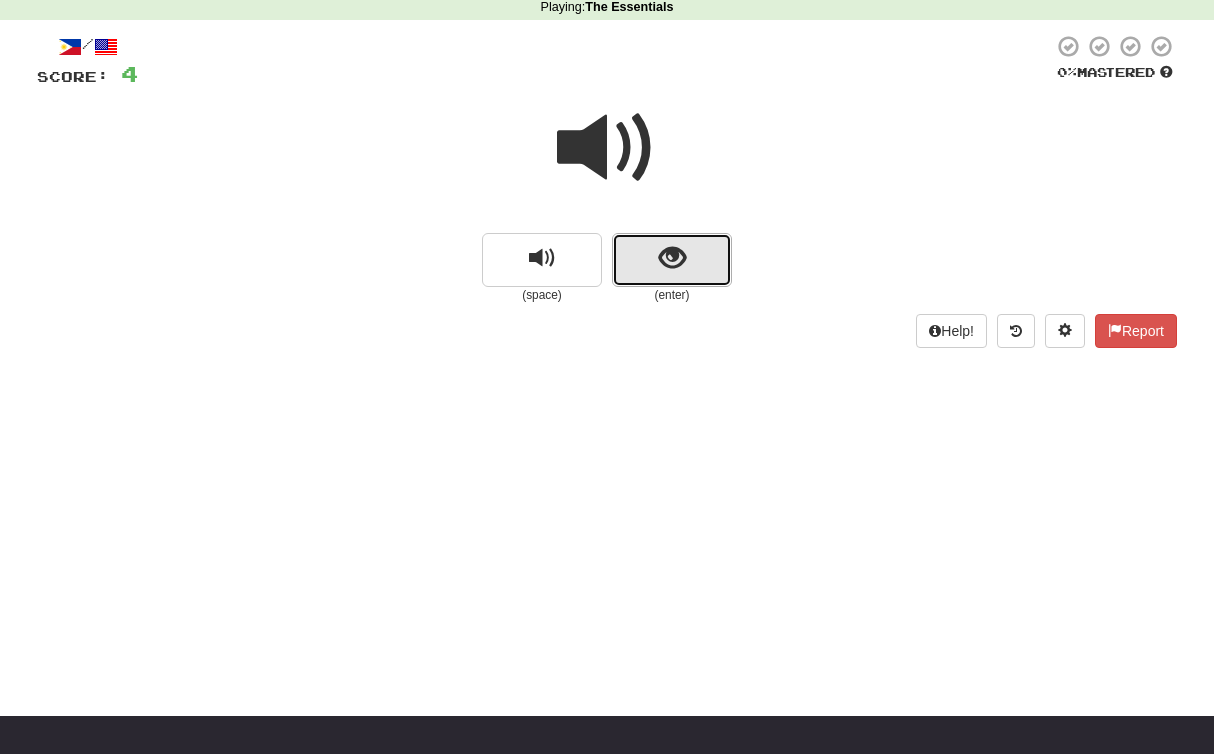 click at bounding box center (672, 258) 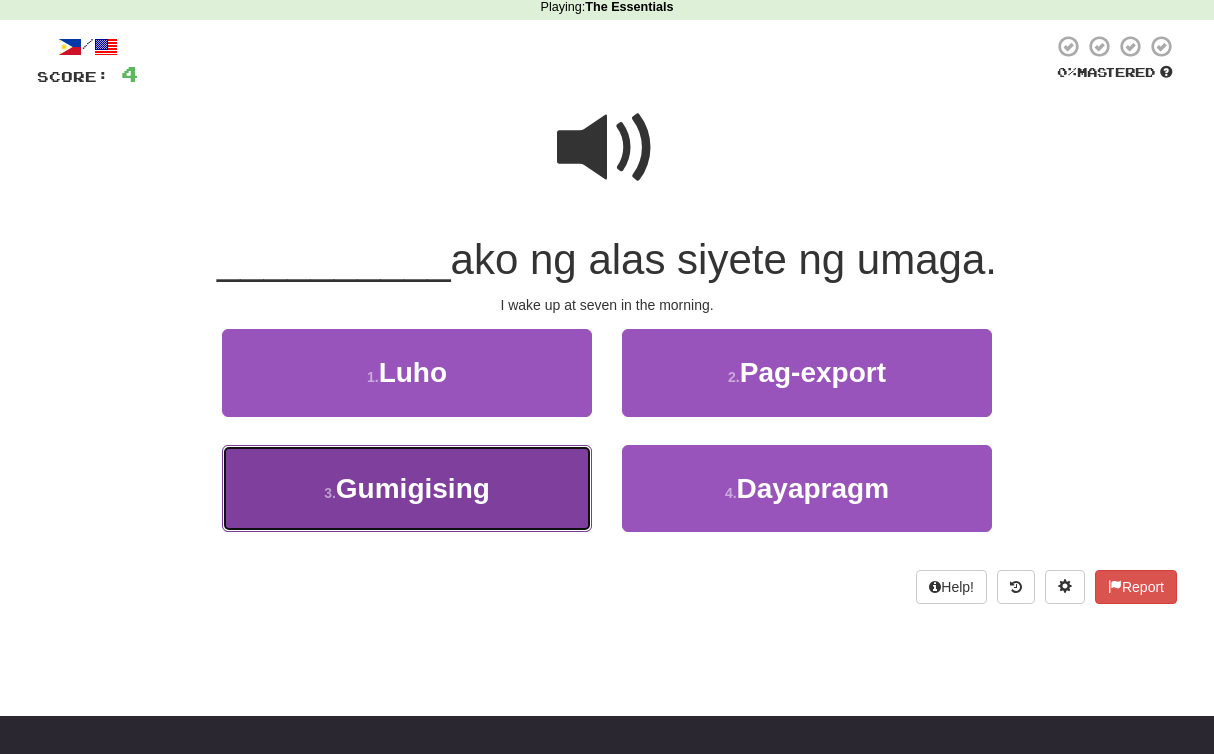 click on "Gumigising" at bounding box center [413, 488] 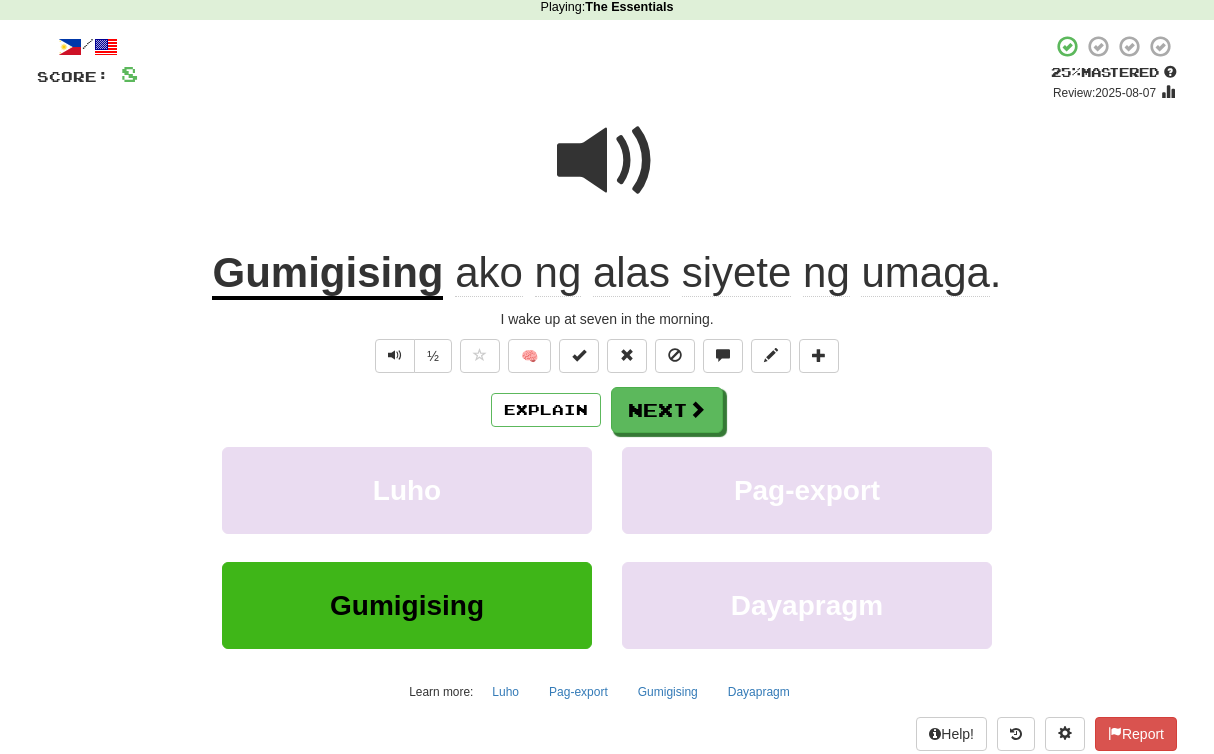 click at bounding box center (607, 161) 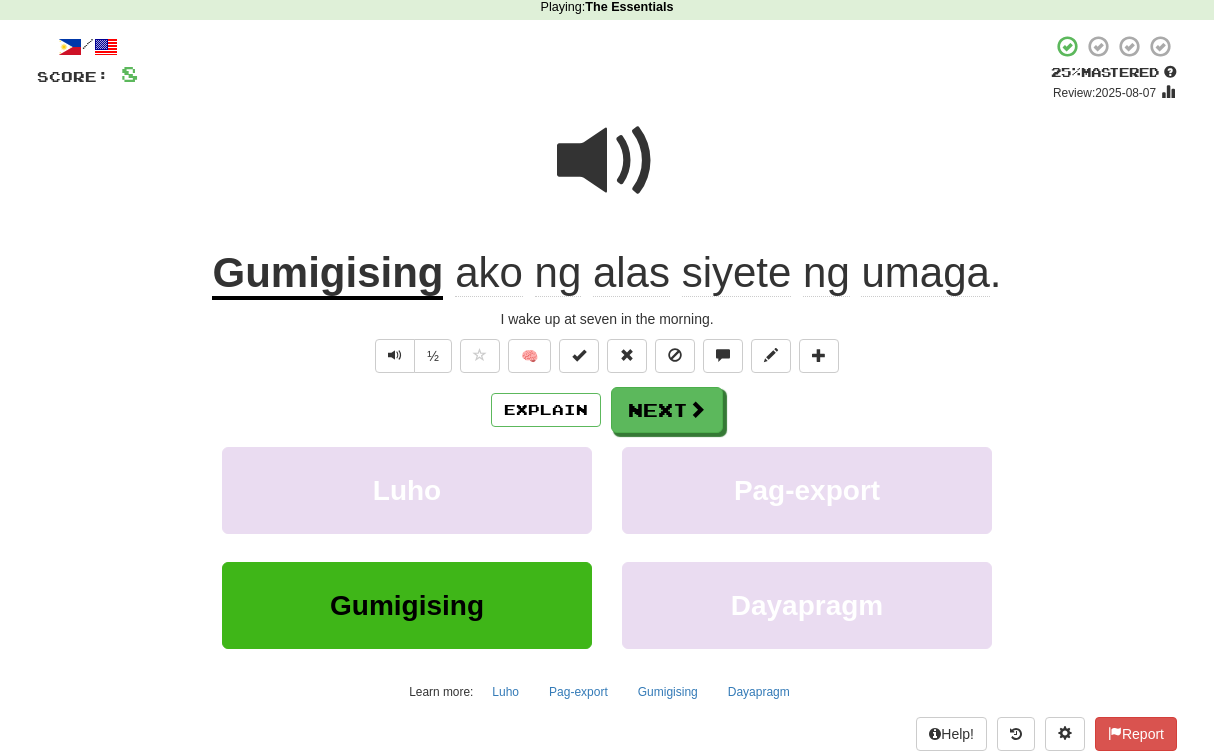 click at bounding box center (607, 161) 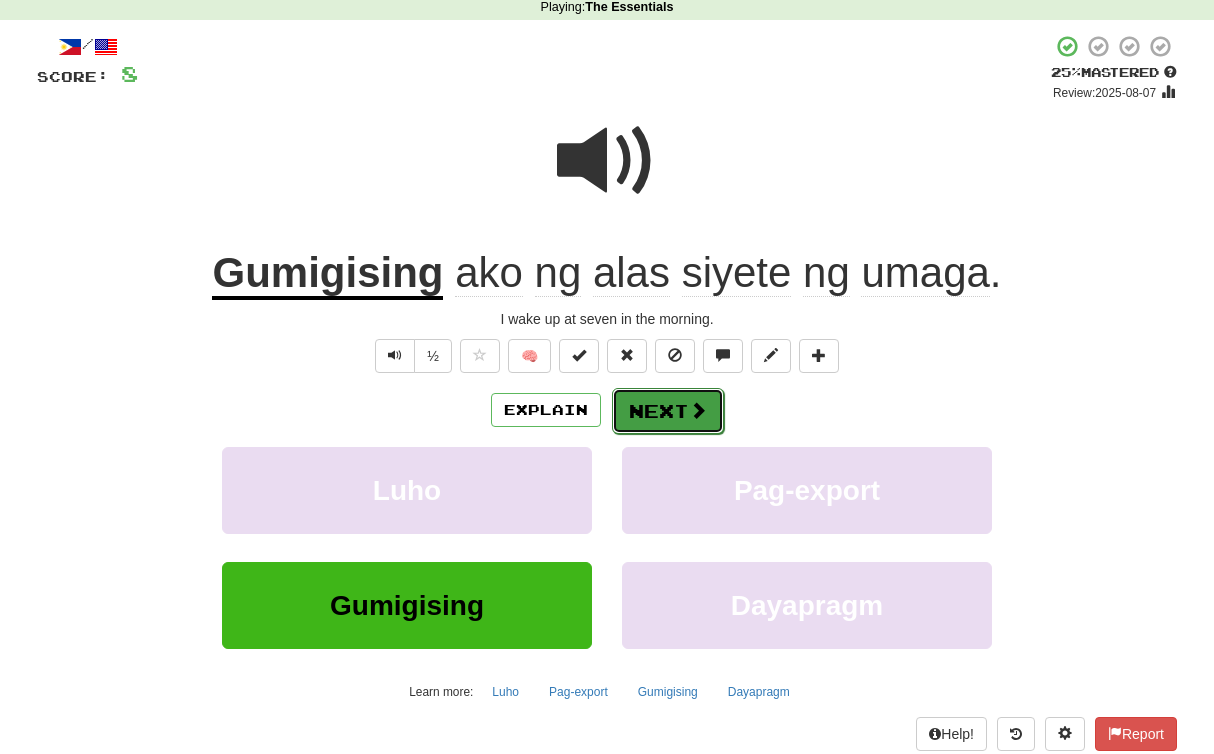 click at bounding box center (698, 410) 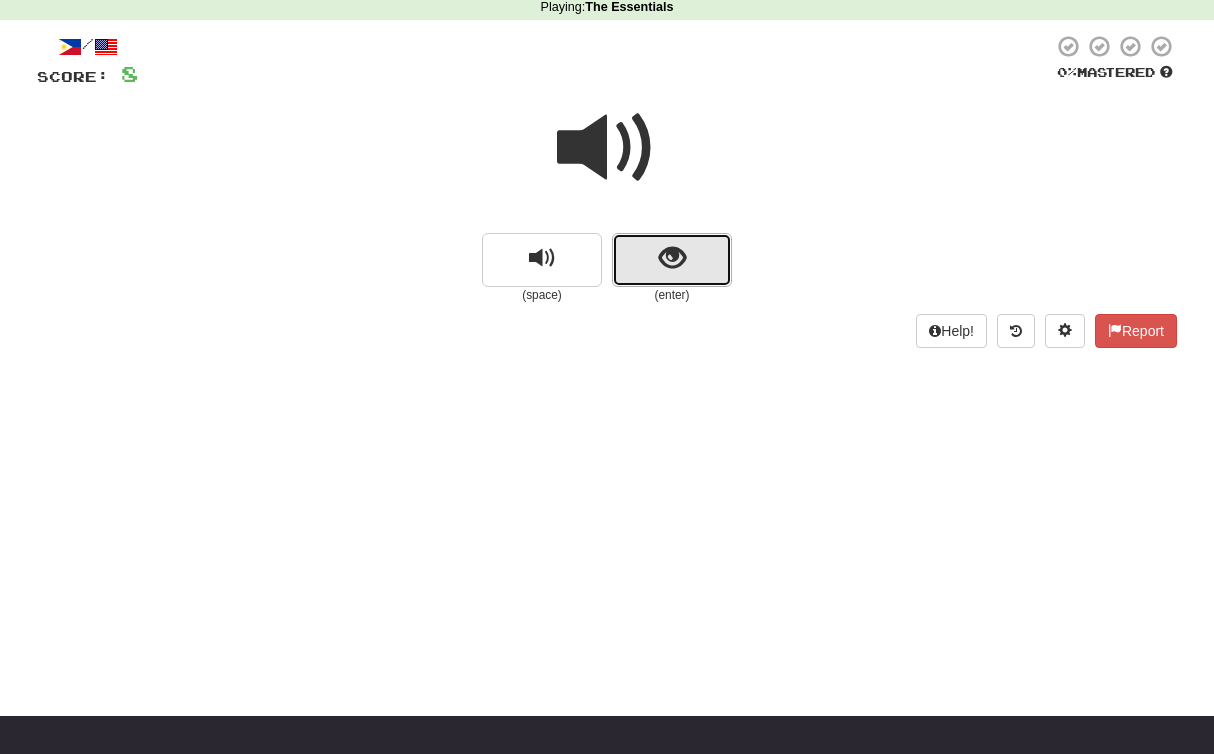 click at bounding box center [672, 260] 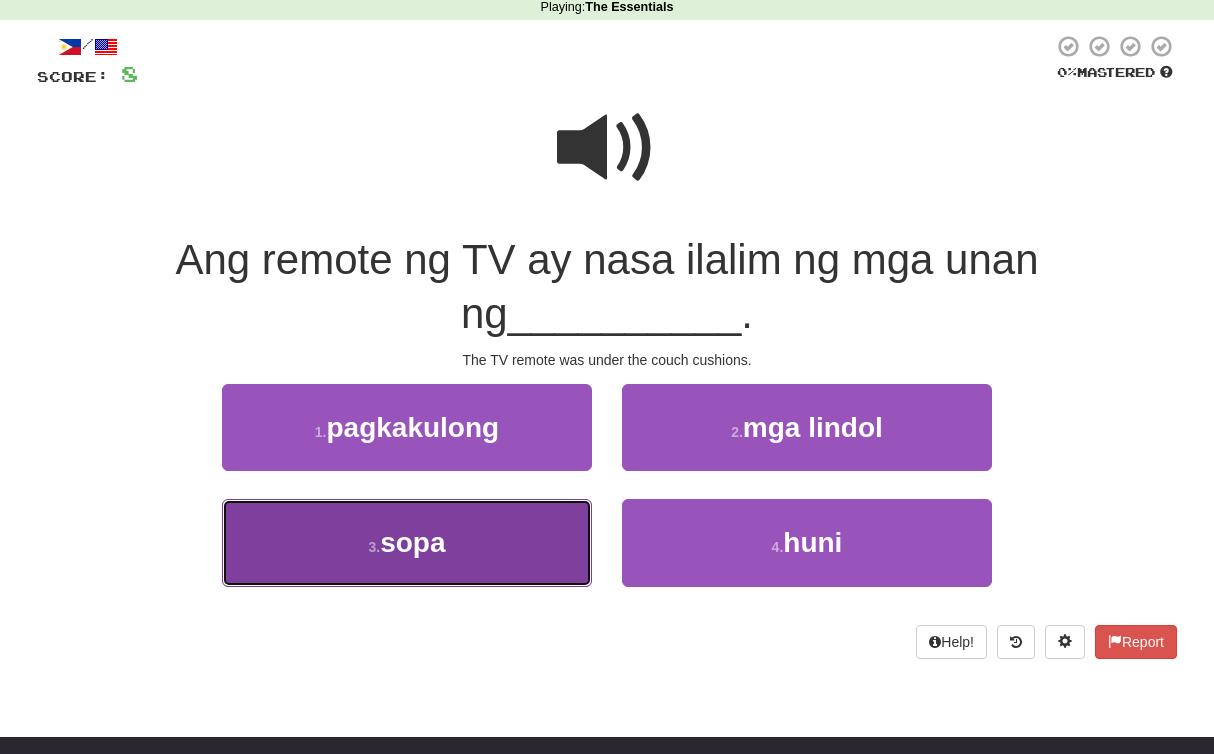 click on "3 .  sopa" at bounding box center [407, 542] 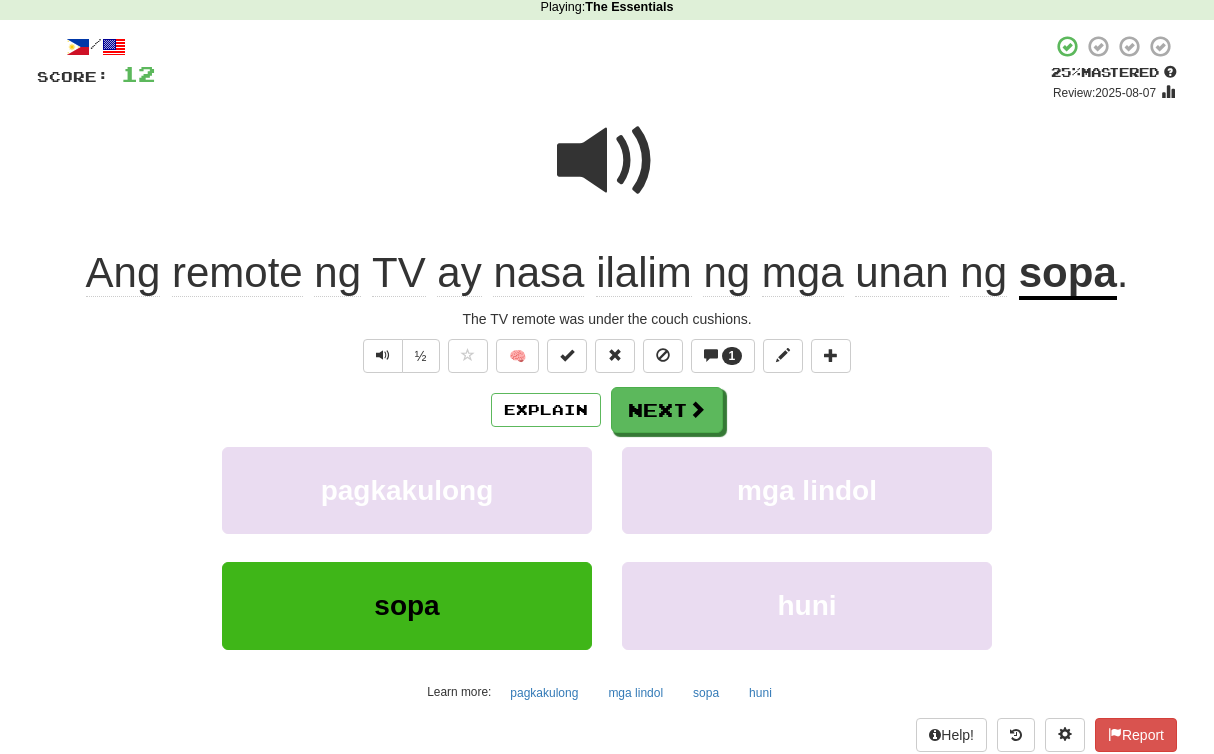 click at bounding box center (607, 161) 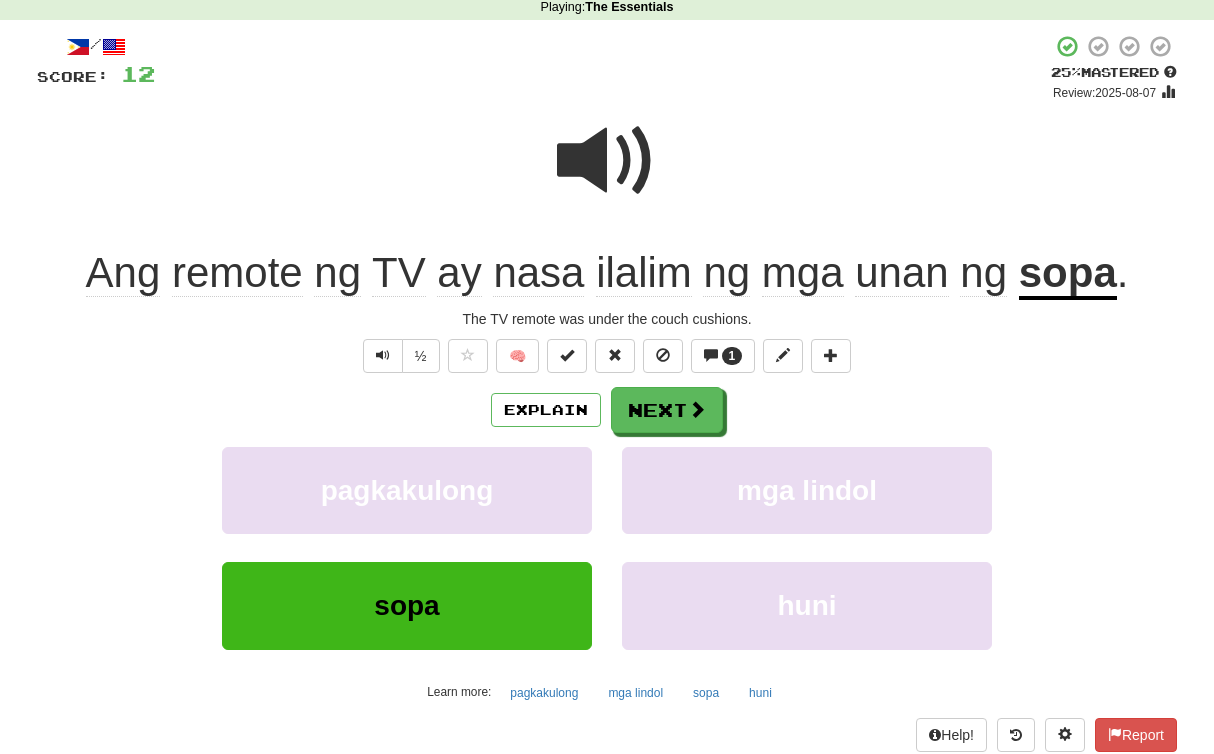 click at bounding box center [607, 161] 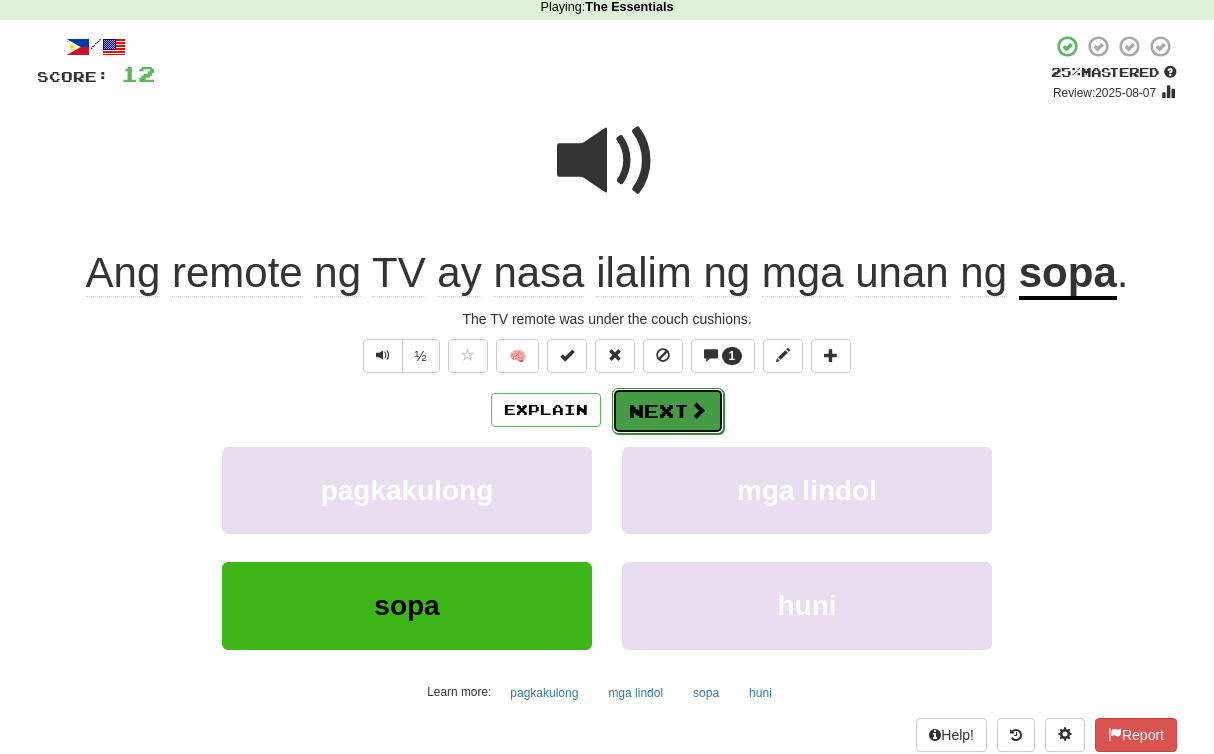 click at bounding box center (698, 410) 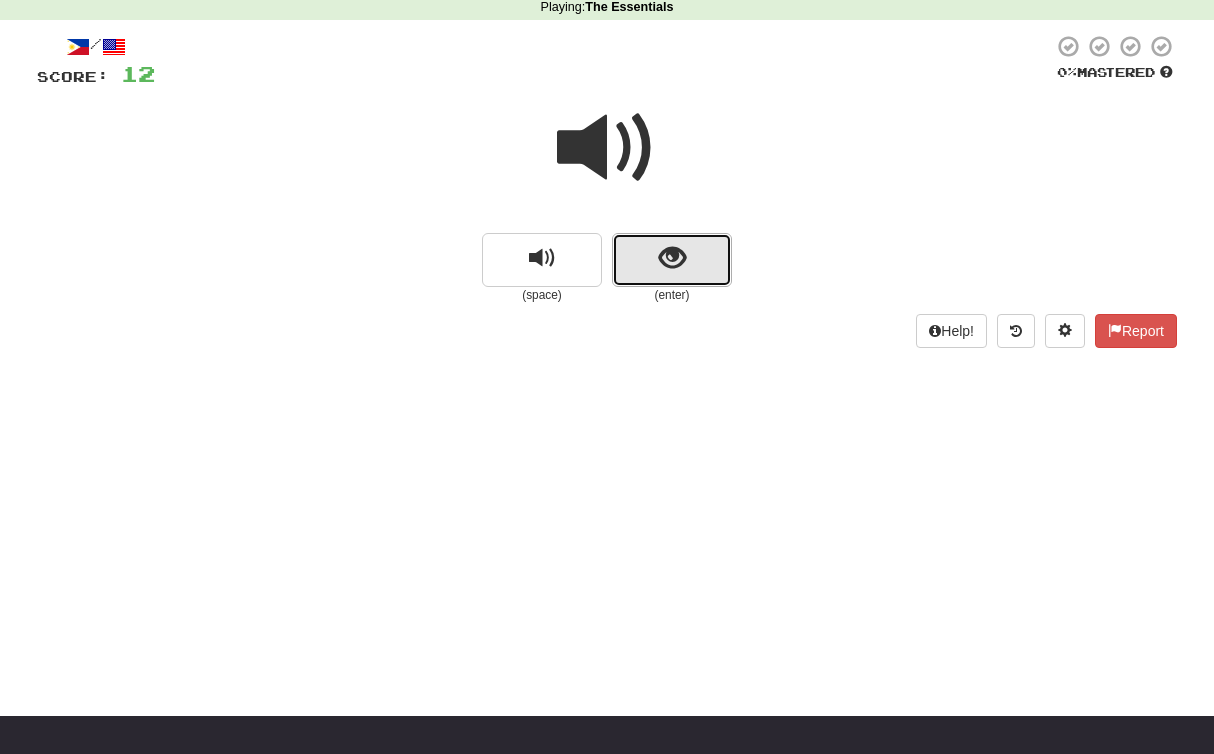 click at bounding box center (672, 258) 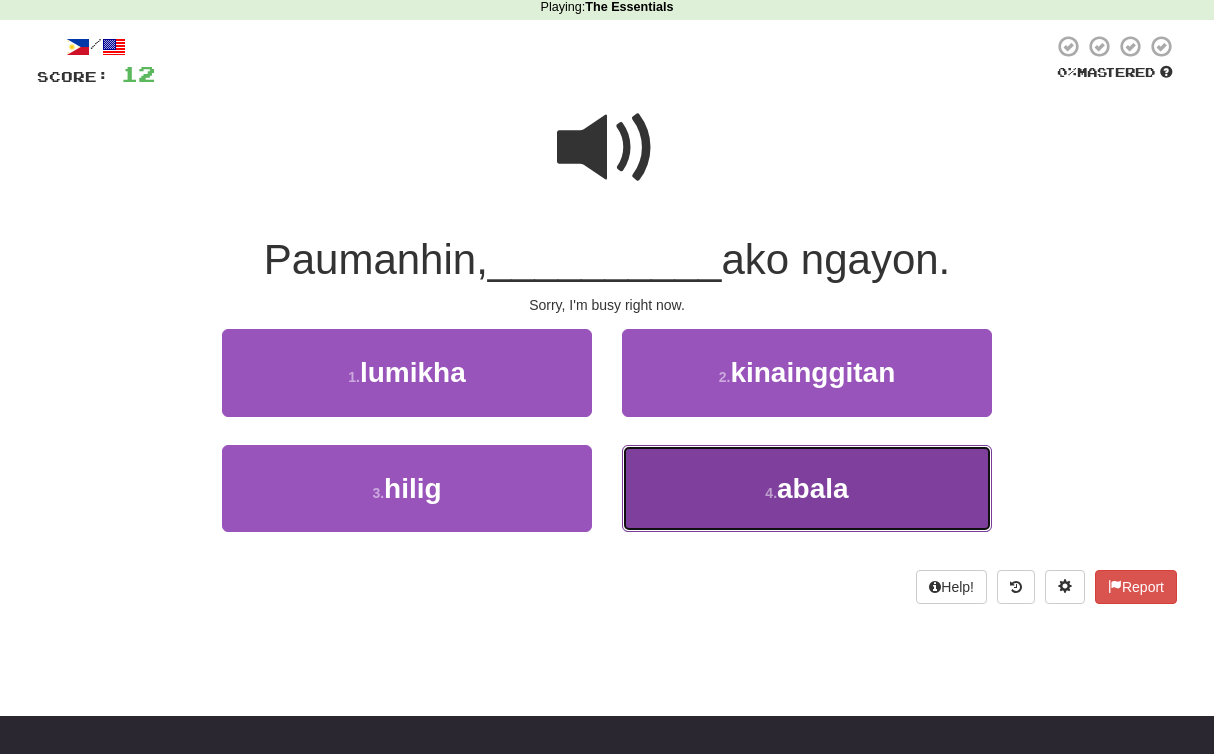 click on "4 ." at bounding box center (771, 493) 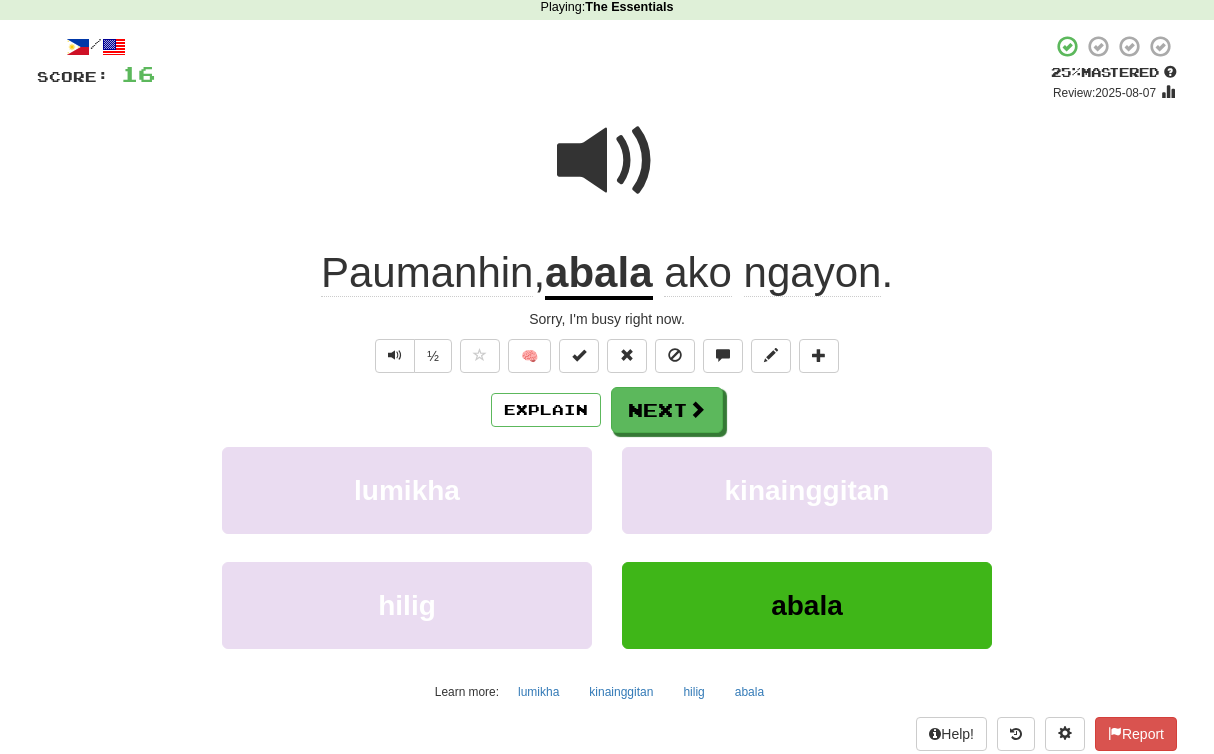 click at bounding box center (607, 161) 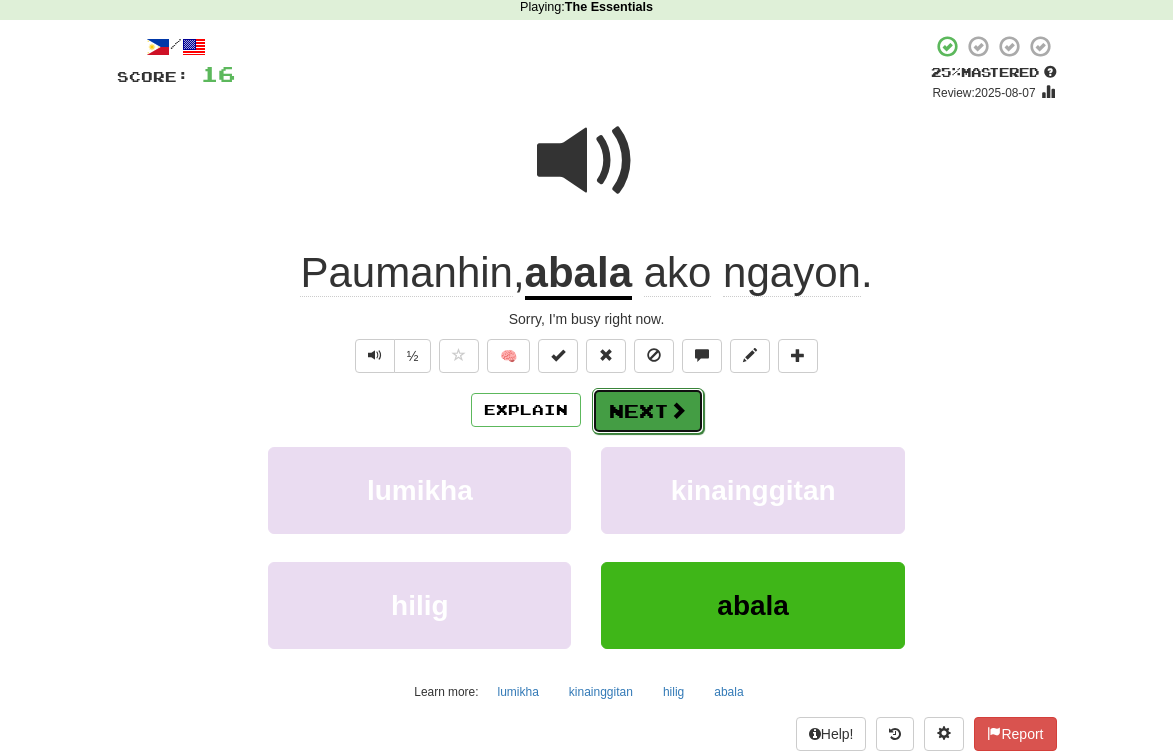 click on "Next" at bounding box center (648, 411) 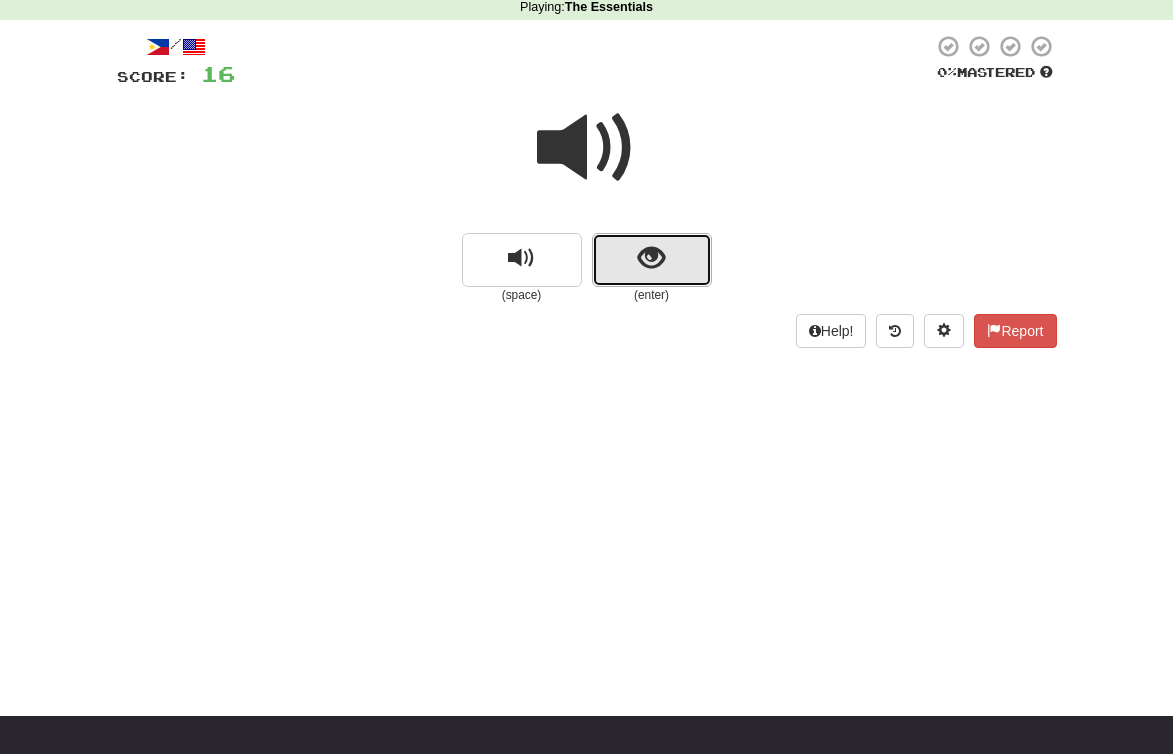 click at bounding box center [651, 258] 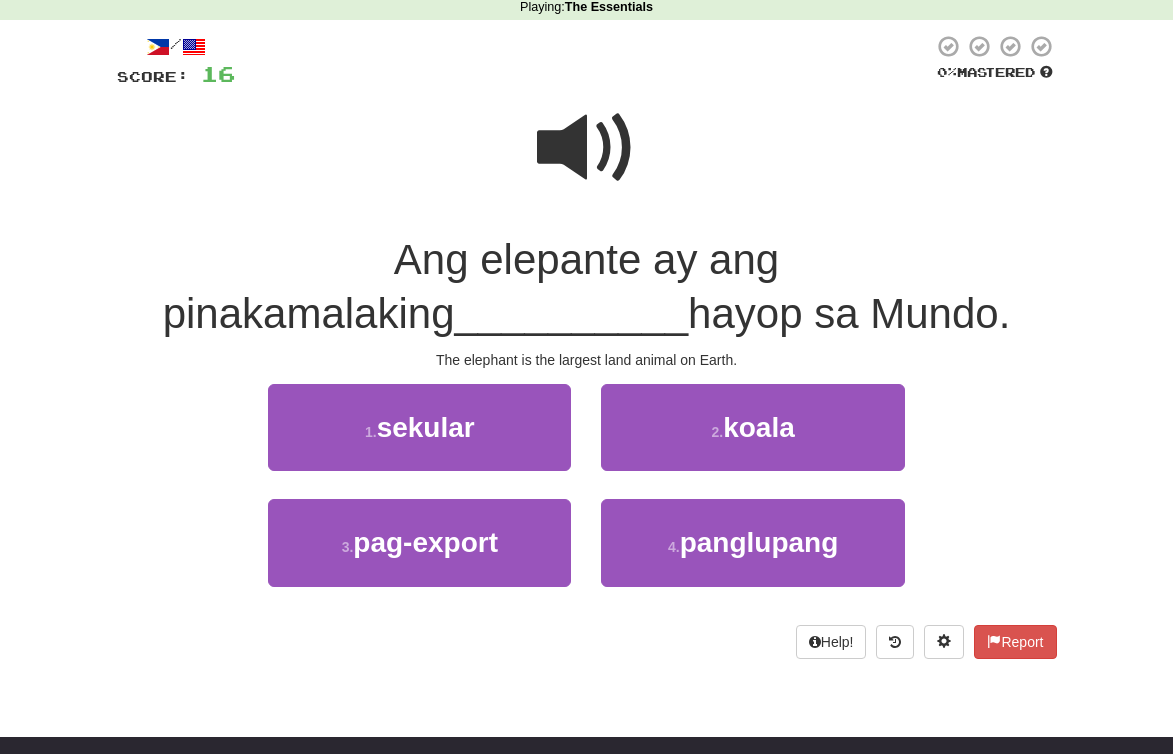 click at bounding box center [587, 148] 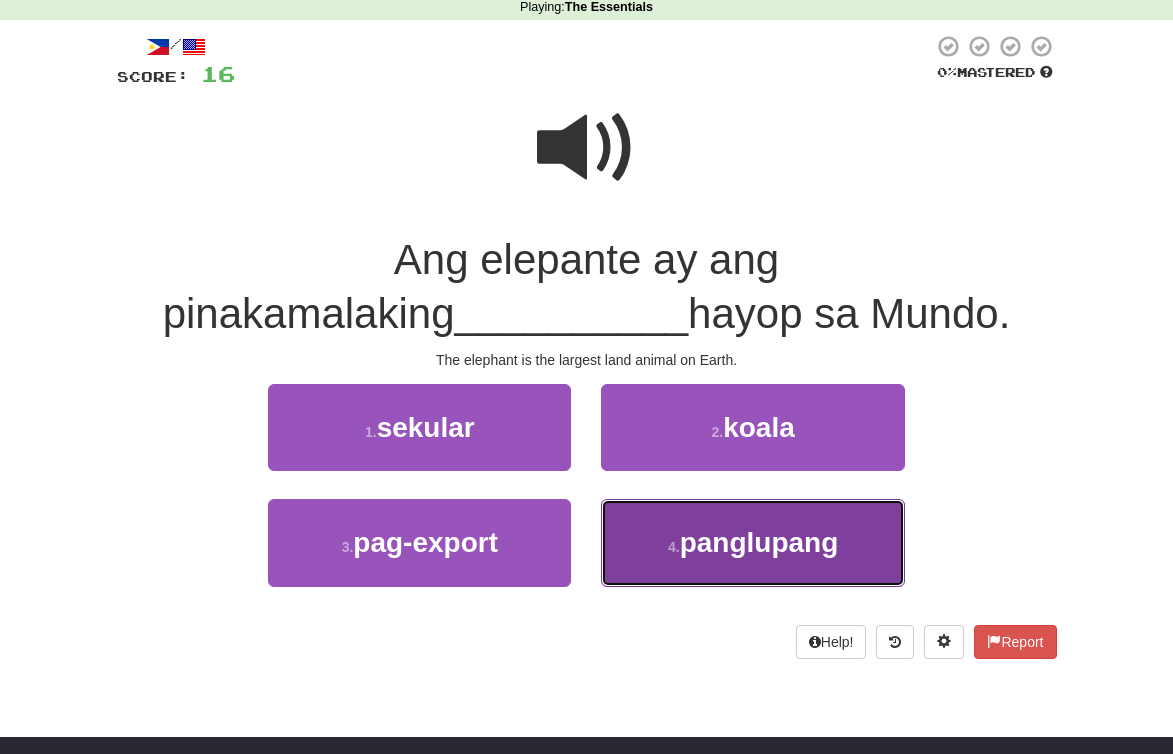 click on "panglupang" at bounding box center (759, 542) 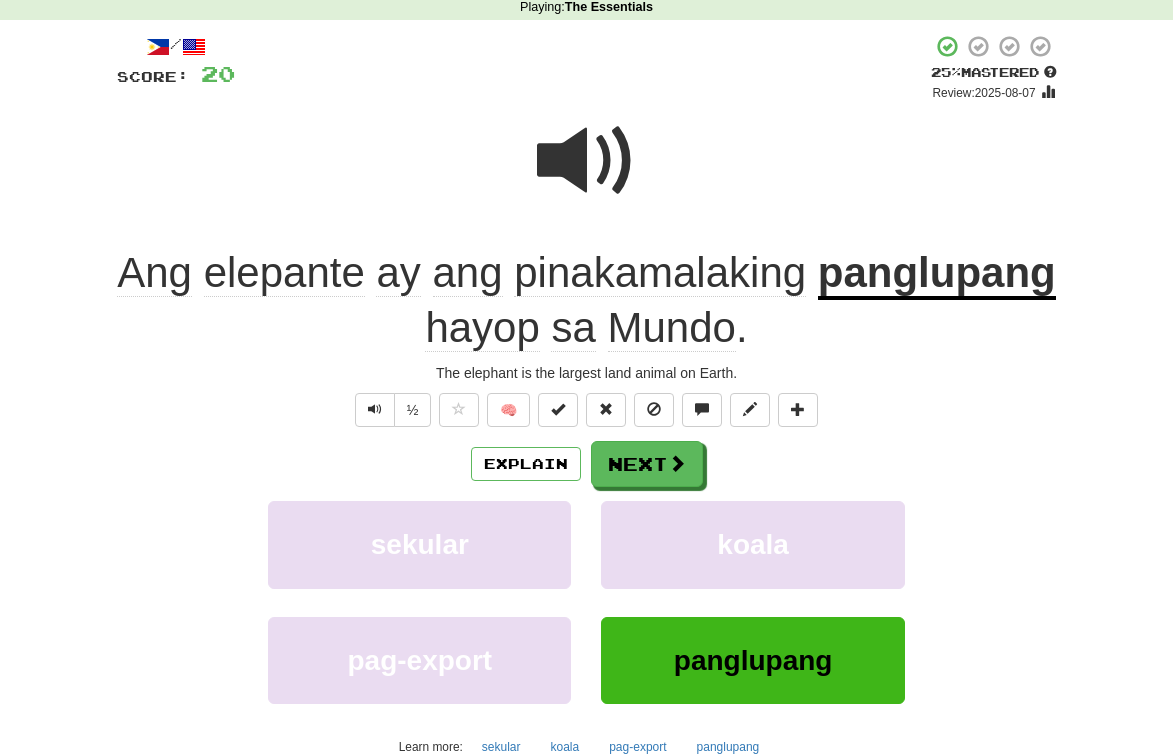 click on "hayop" at bounding box center (482, 328) 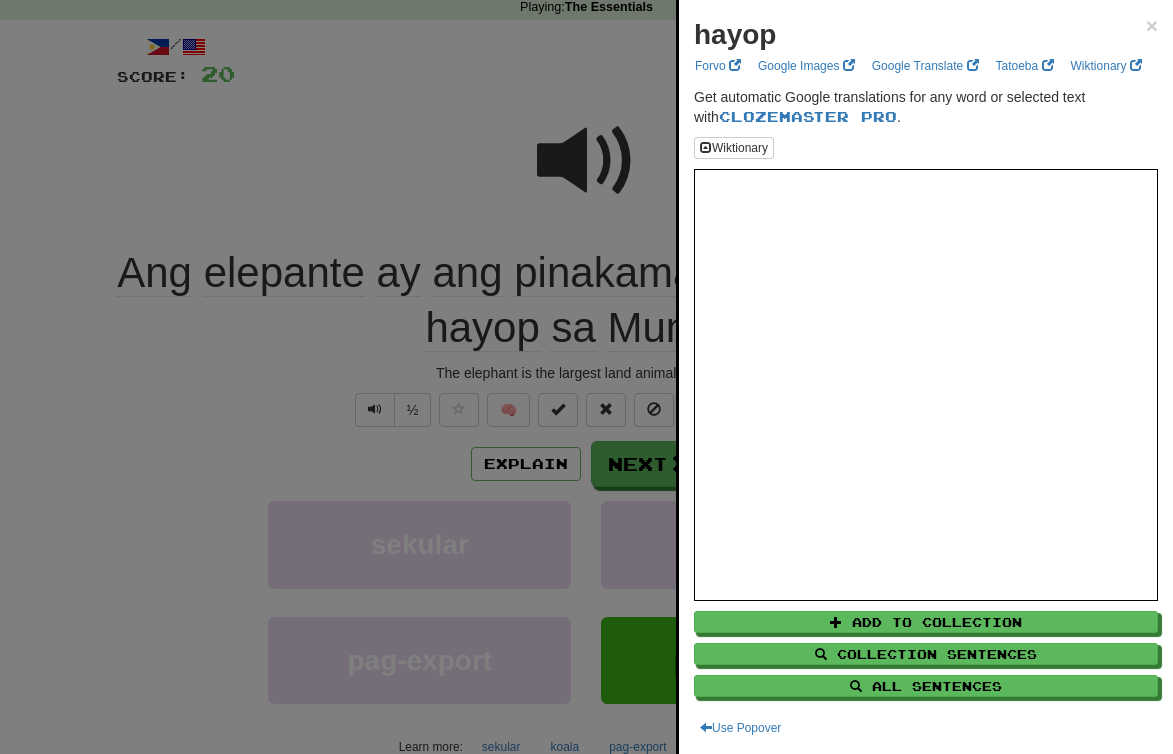 click at bounding box center [586, 377] 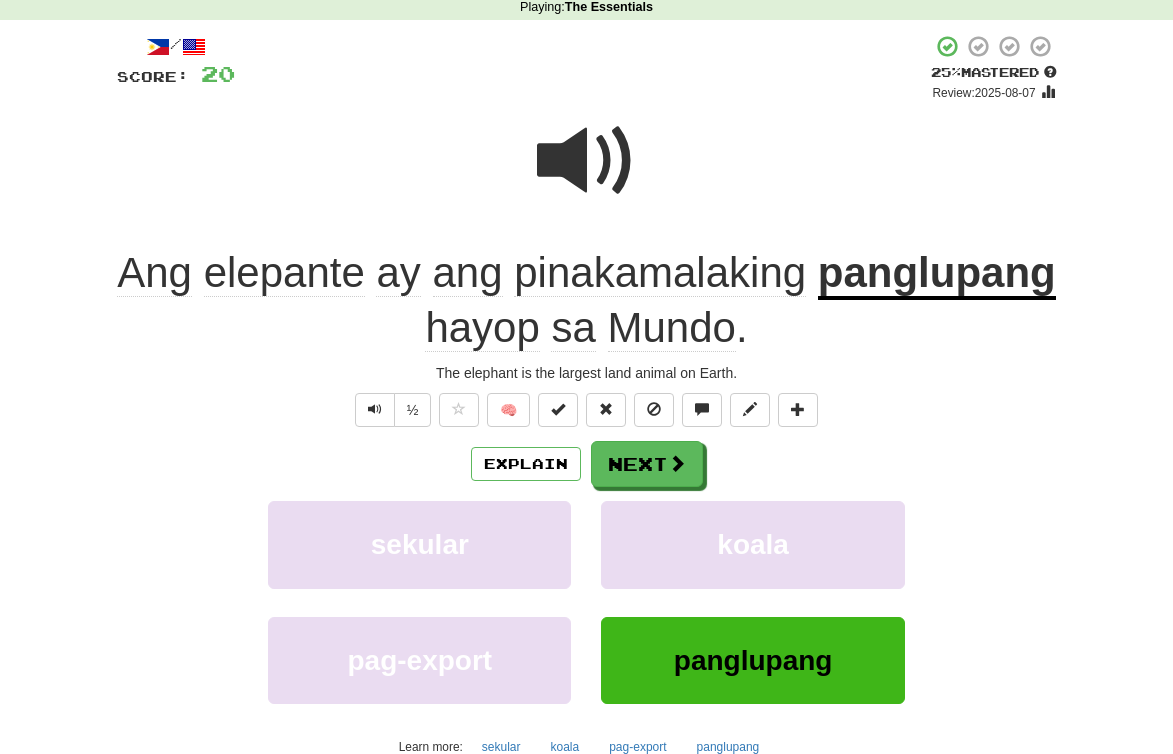 click on "panglupang" at bounding box center (937, 274) 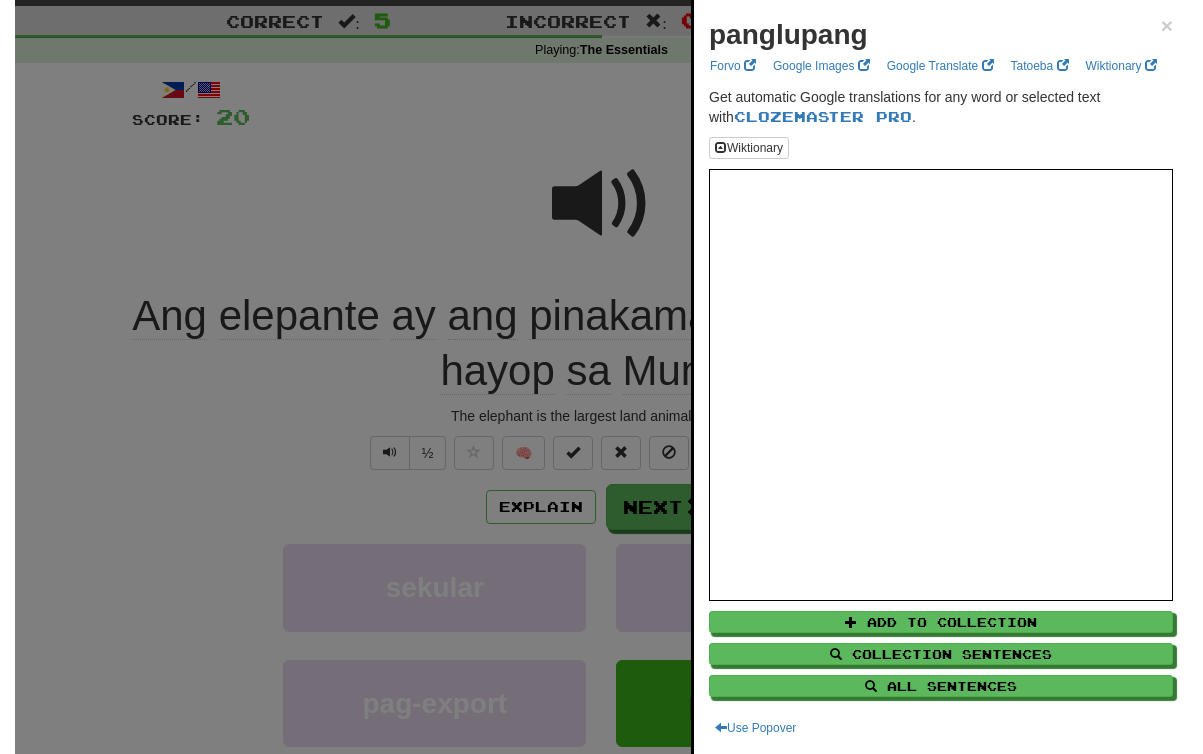 scroll, scrollTop: 41, scrollLeft: 0, axis: vertical 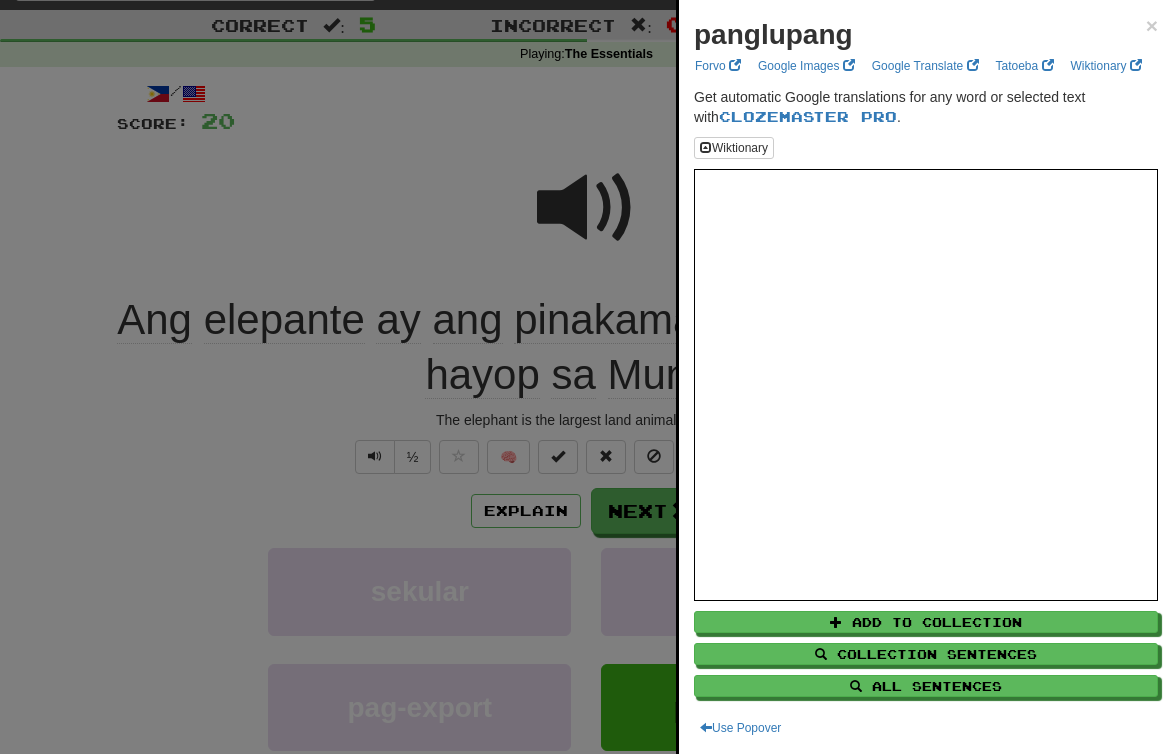 click at bounding box center [586, 377] 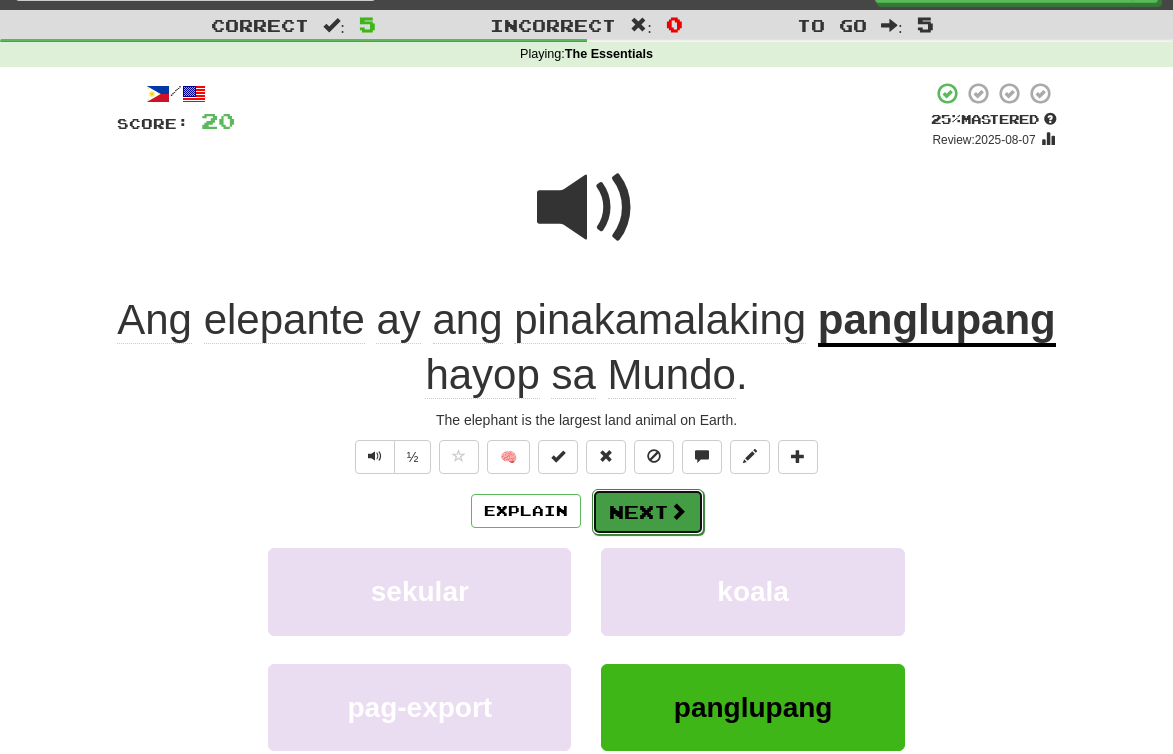 click at bounding box center (678, 511) 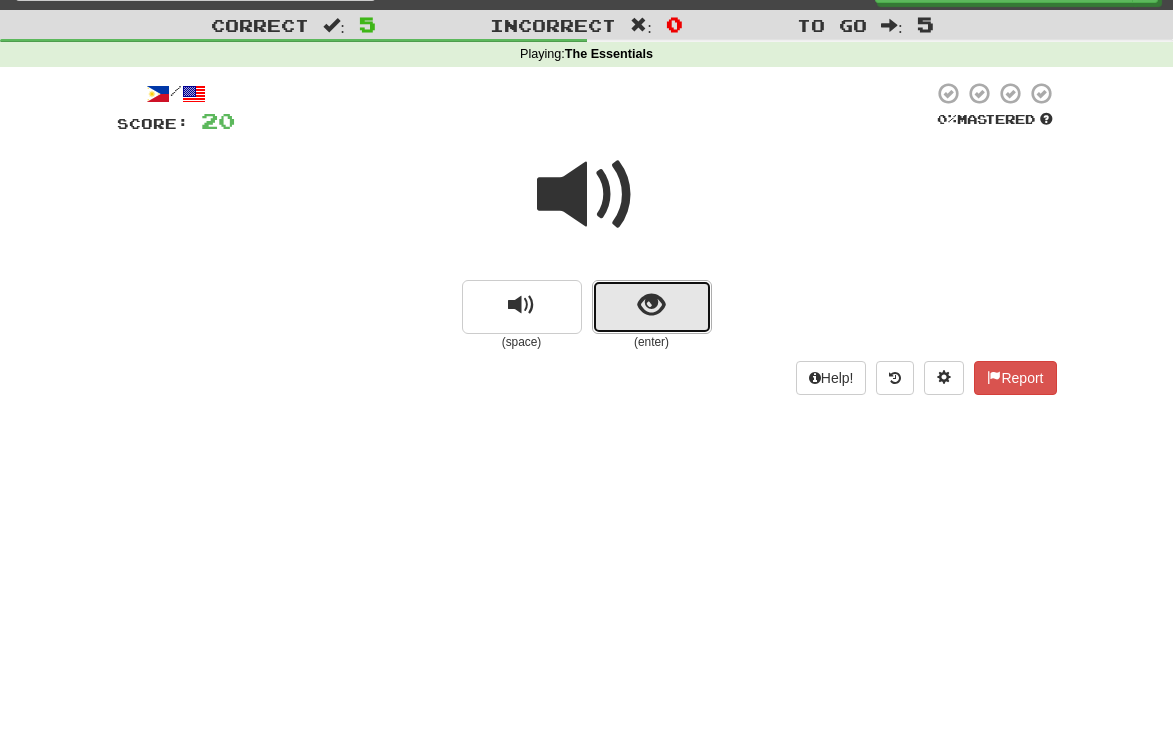 click at bounding box center [652, 307] 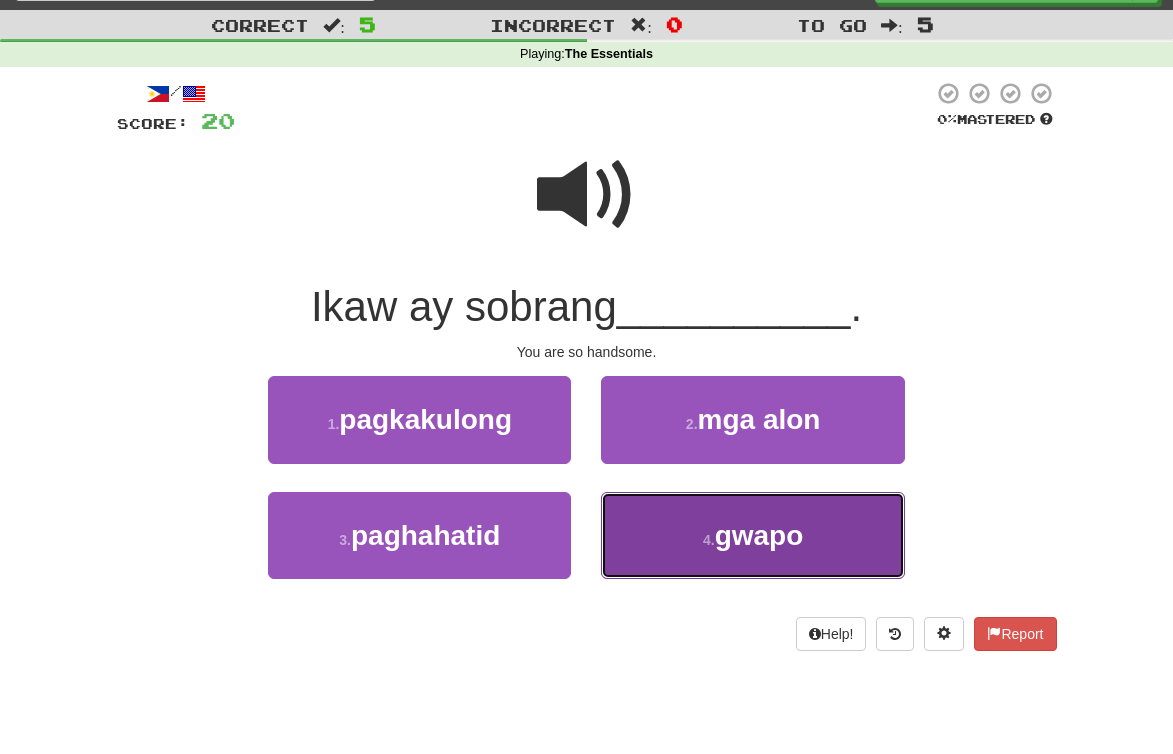 click on "4 .  gwapo" at bounding box center [752, 535] 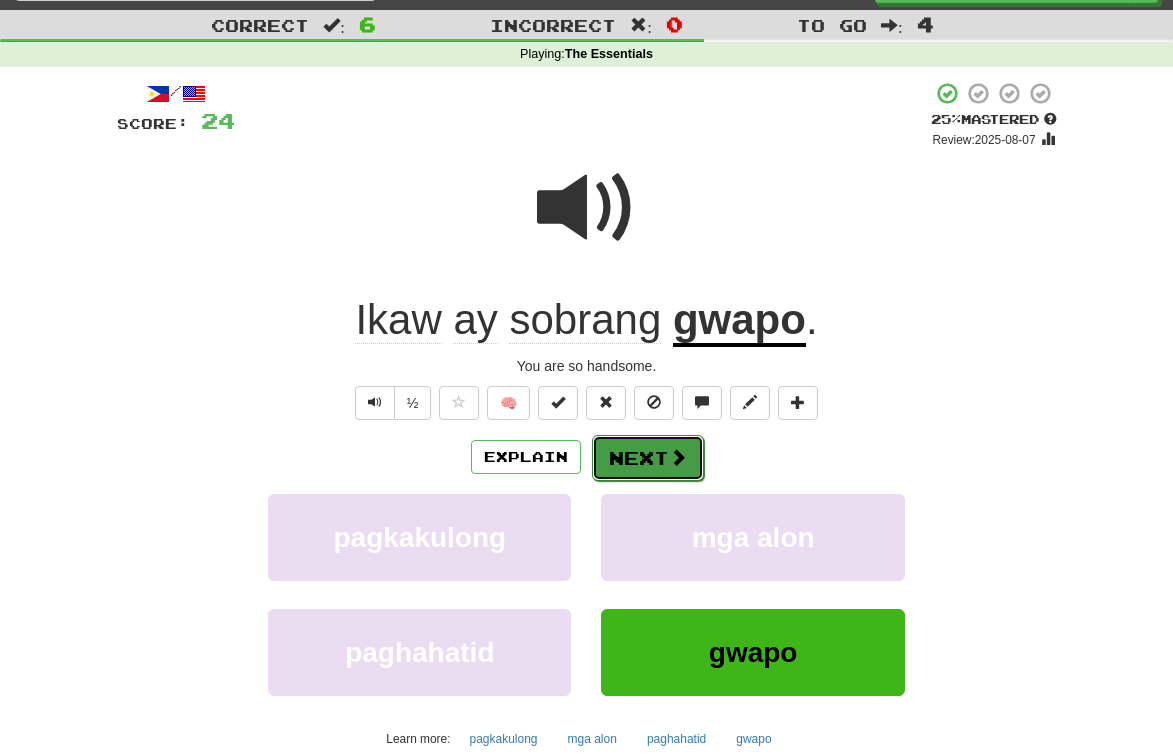 click on "Next" at bounding box center [648, 458] 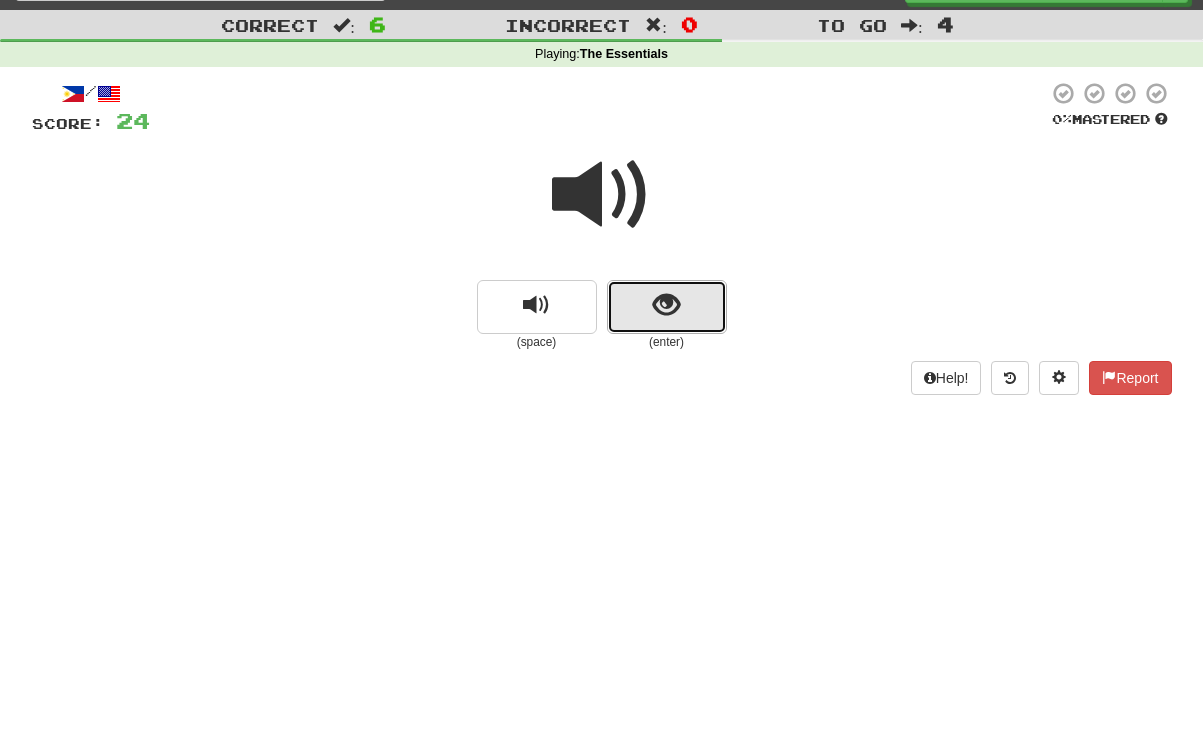 click at bounding box center [667, 307] 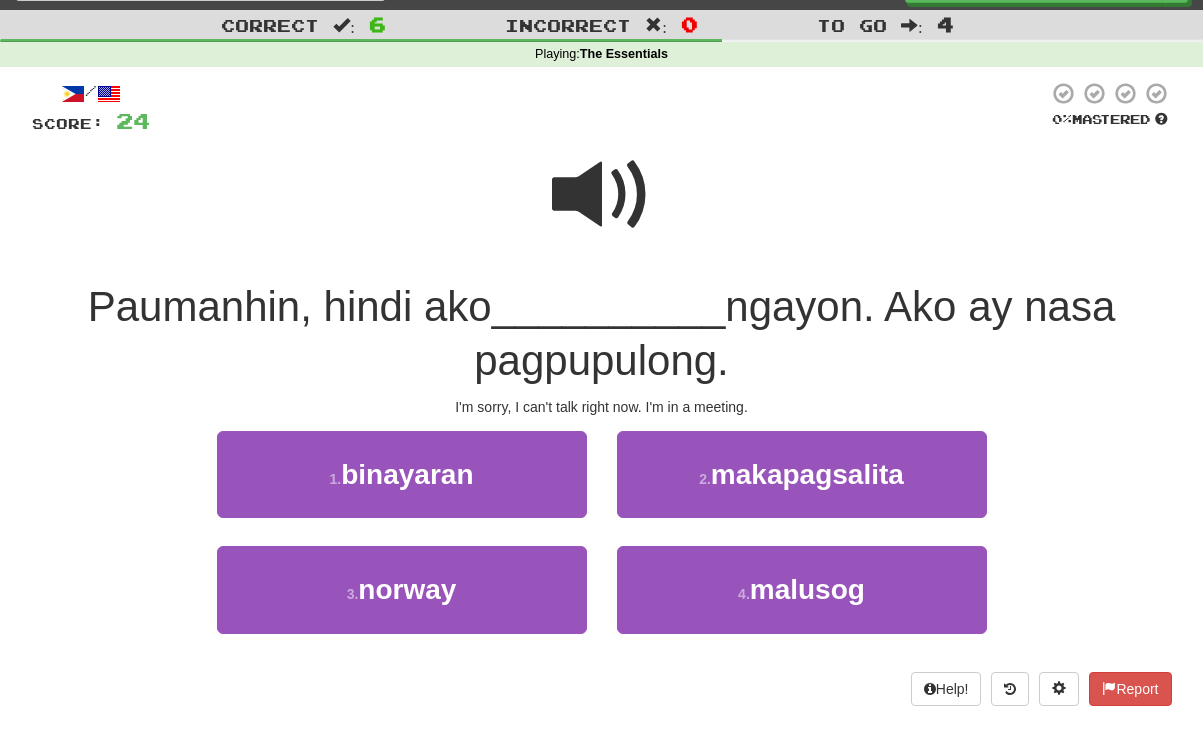 click at bounding box center [602, 195] 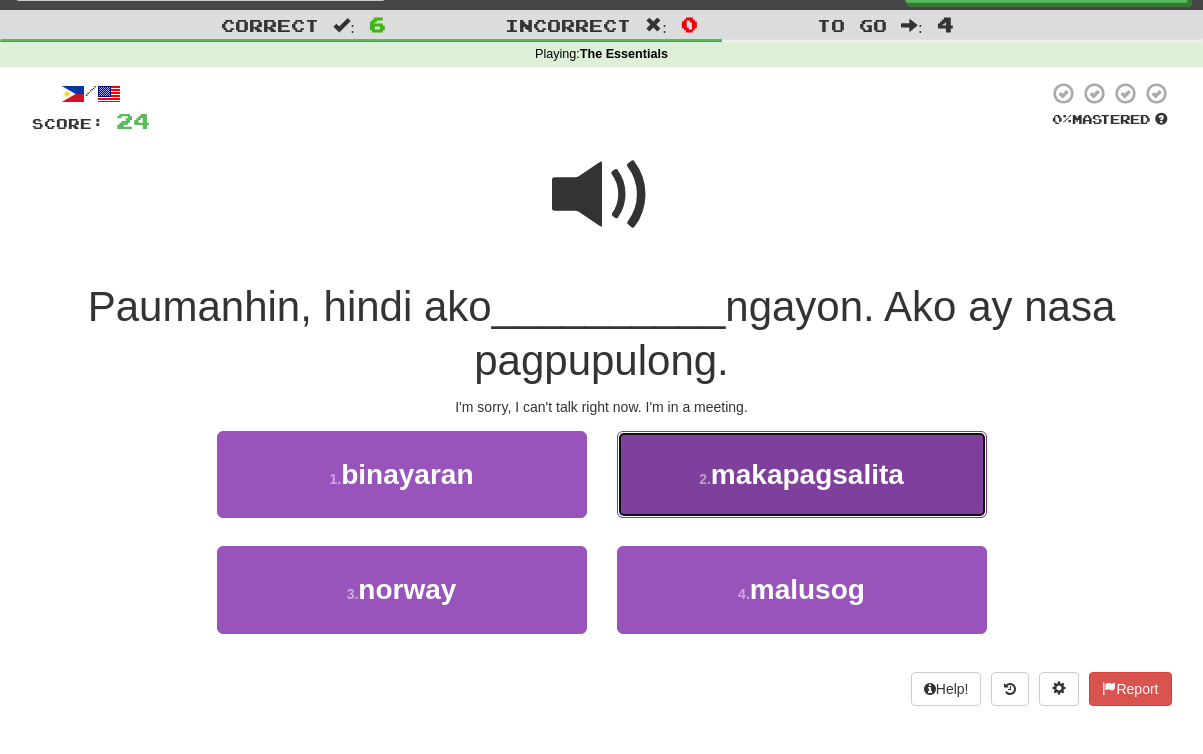 click on "2 .  makapagsalita" at bounding box center [802, 474] 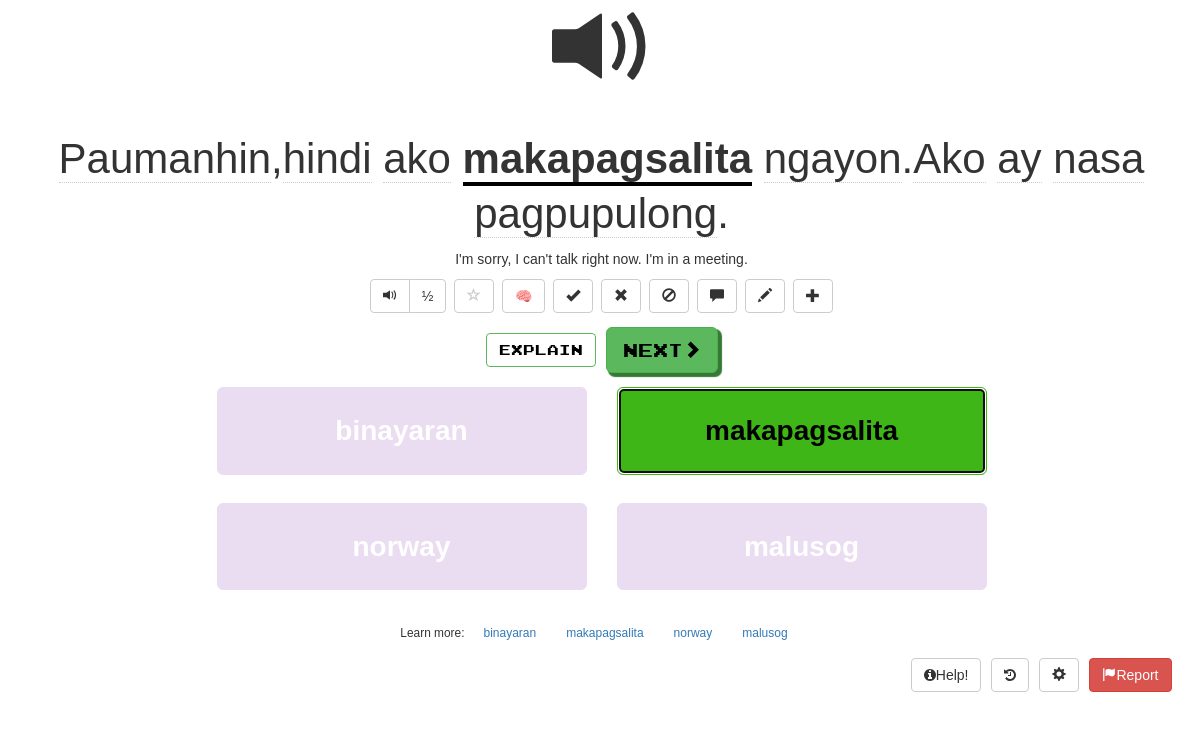 scroll, scrollTop: 43, scrollLeft: 0, axis: vertical 